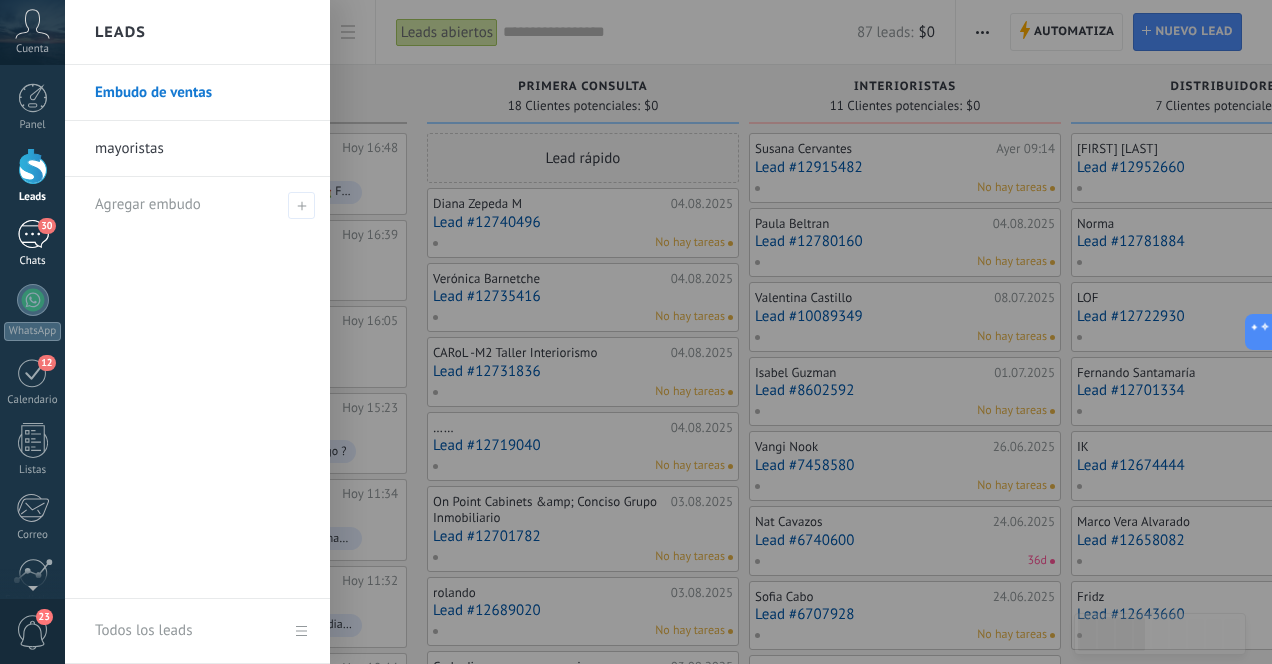 scroll, scrollTop: 0, scrollLeft: 0, axis: both 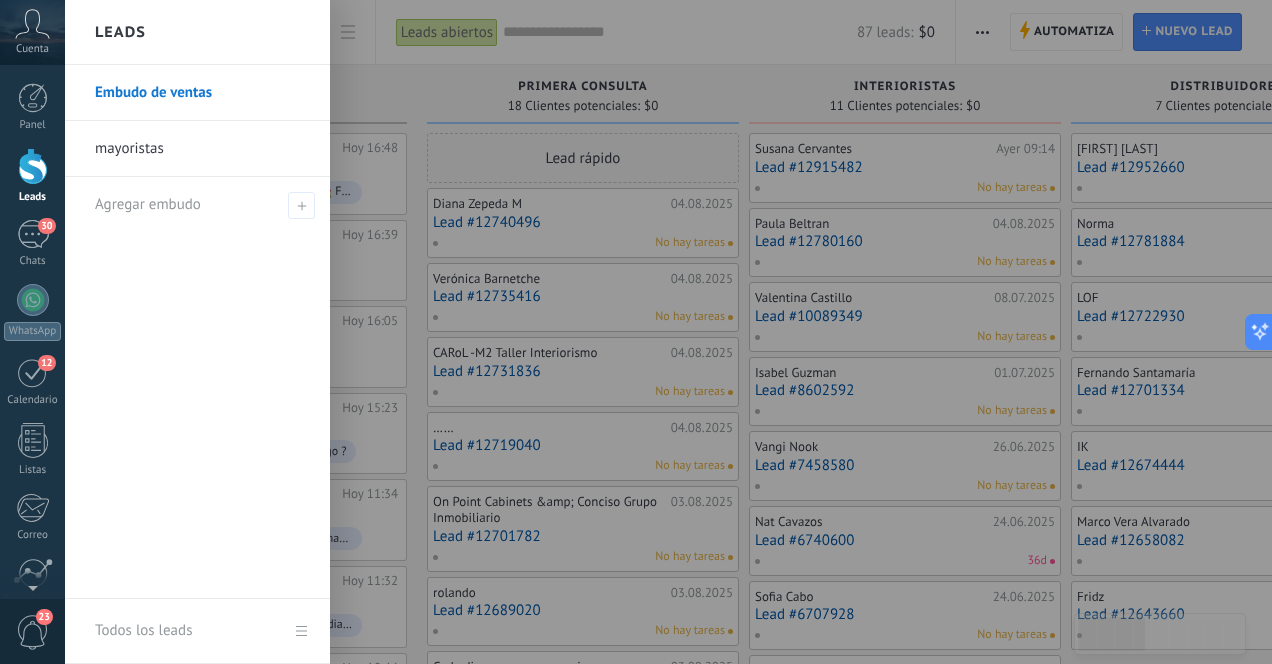 click at bounding box center (33, 166) 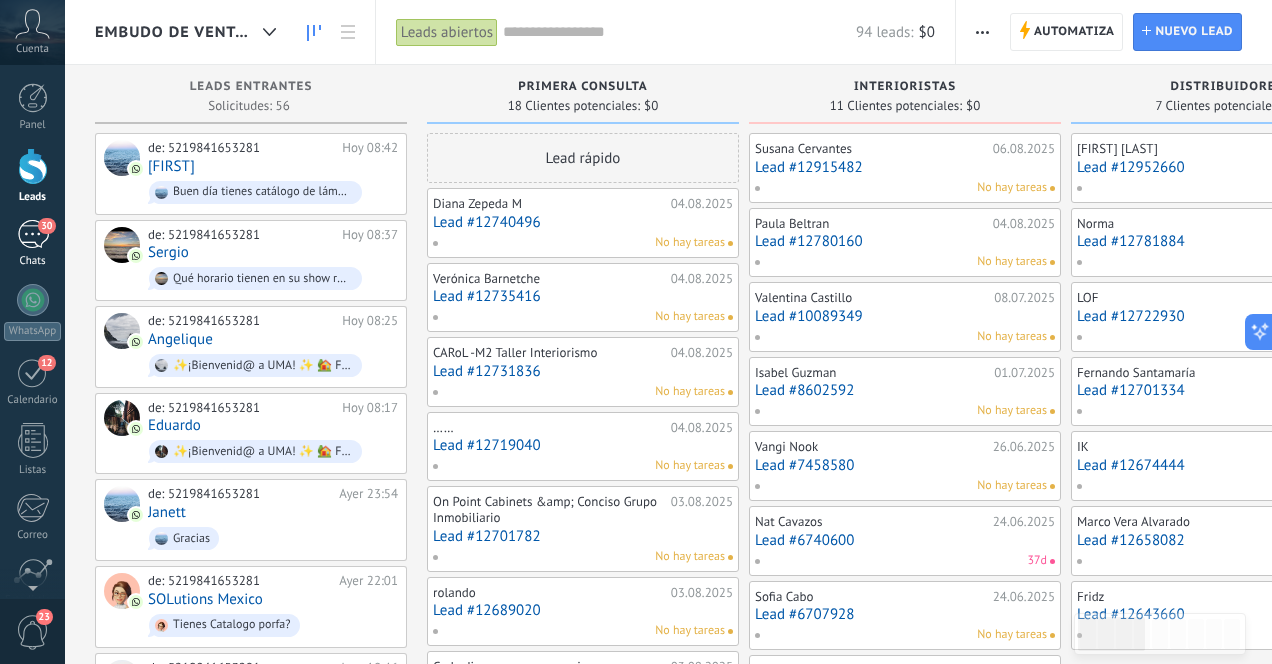 click on "30" at bounding box center [33, 234] 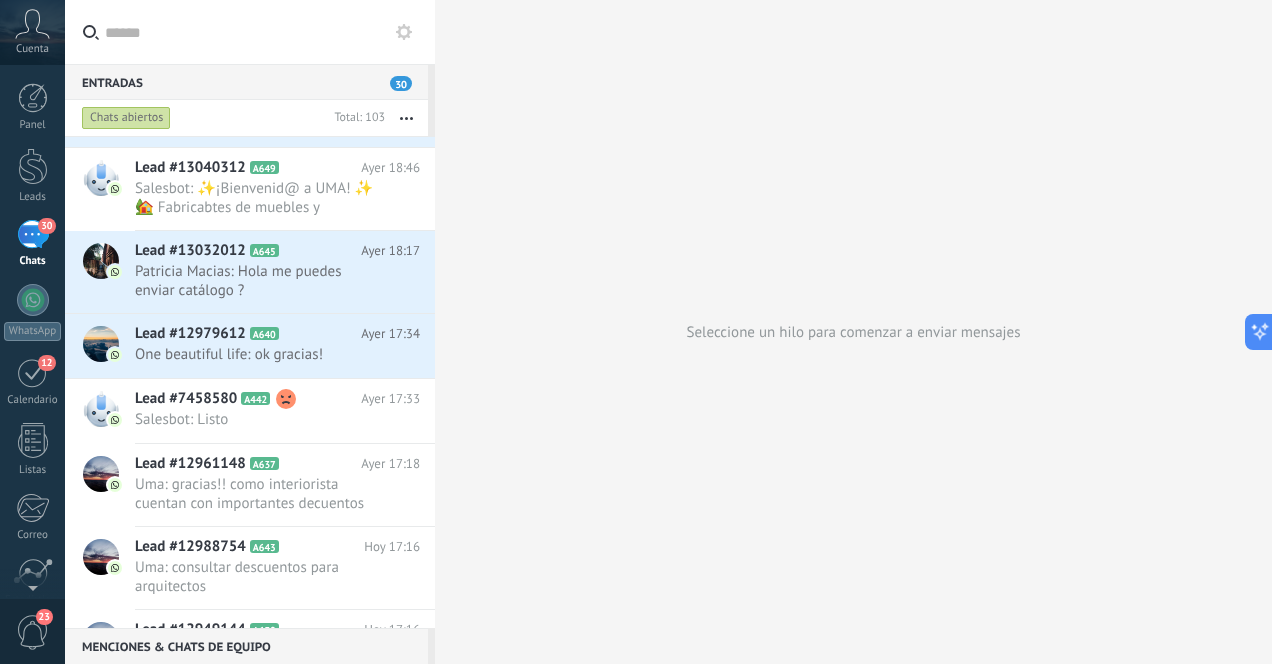 scroll, scrollTop: 436, scrollLeft: 0, axis: vertical 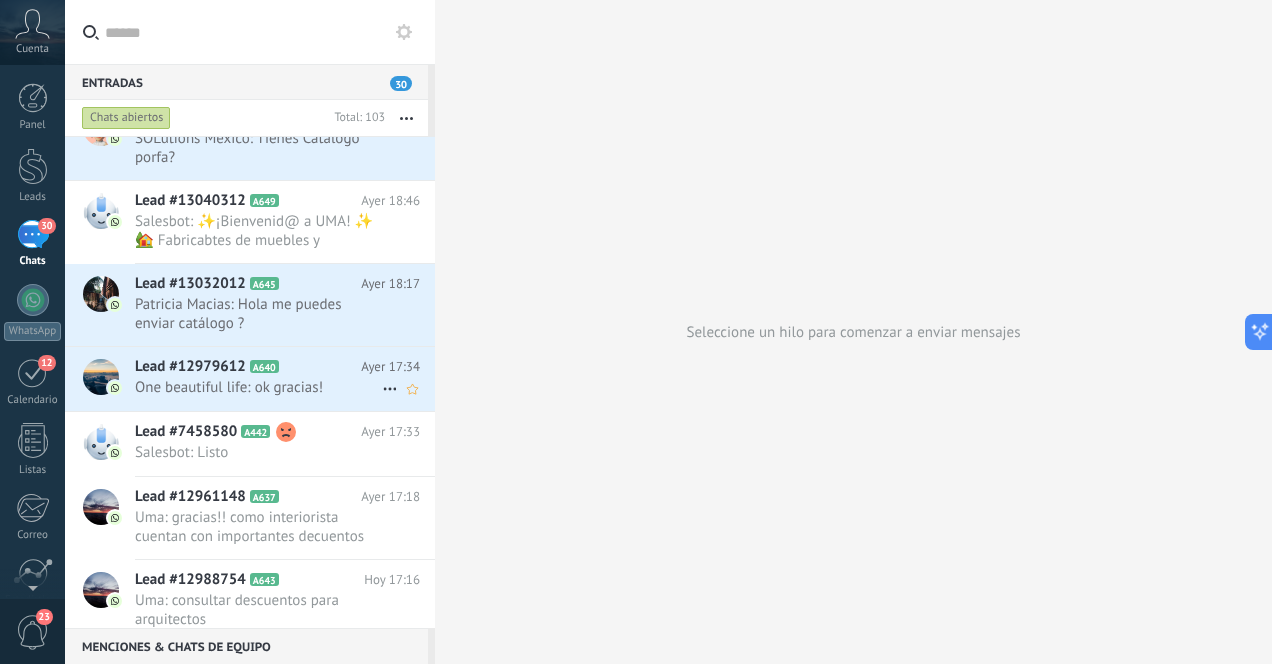 click on "One beautiful life: ok gracias!" at bounding box center (258, 387) 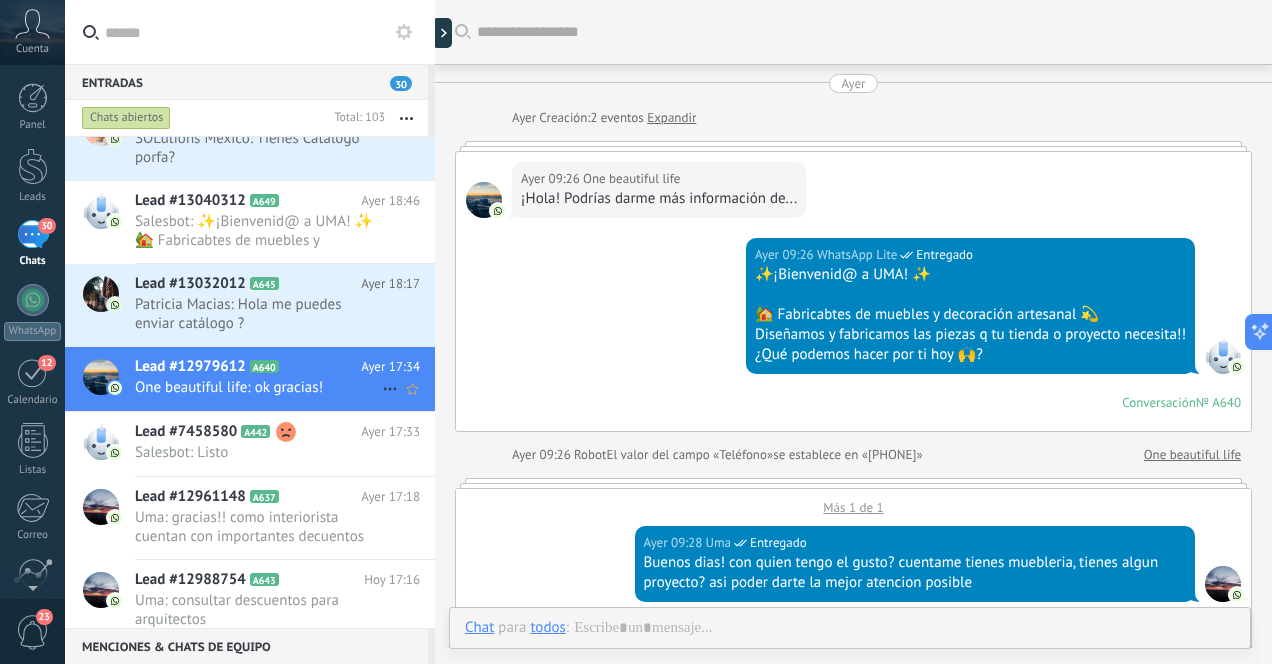 scroll, scrollTop: 1065, scrollLeft: 0, axis: vertical 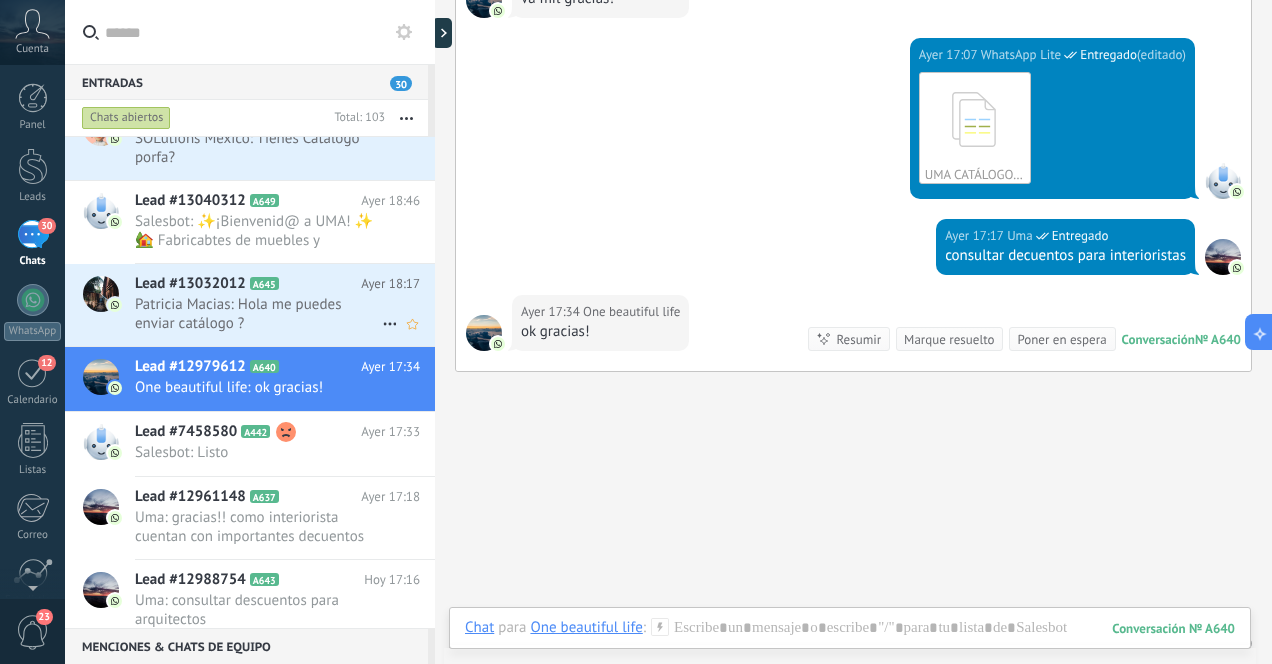 click on "Patricia Macias: Hola me puedes enviar catálogo ?" at bounding box center [258, 314] 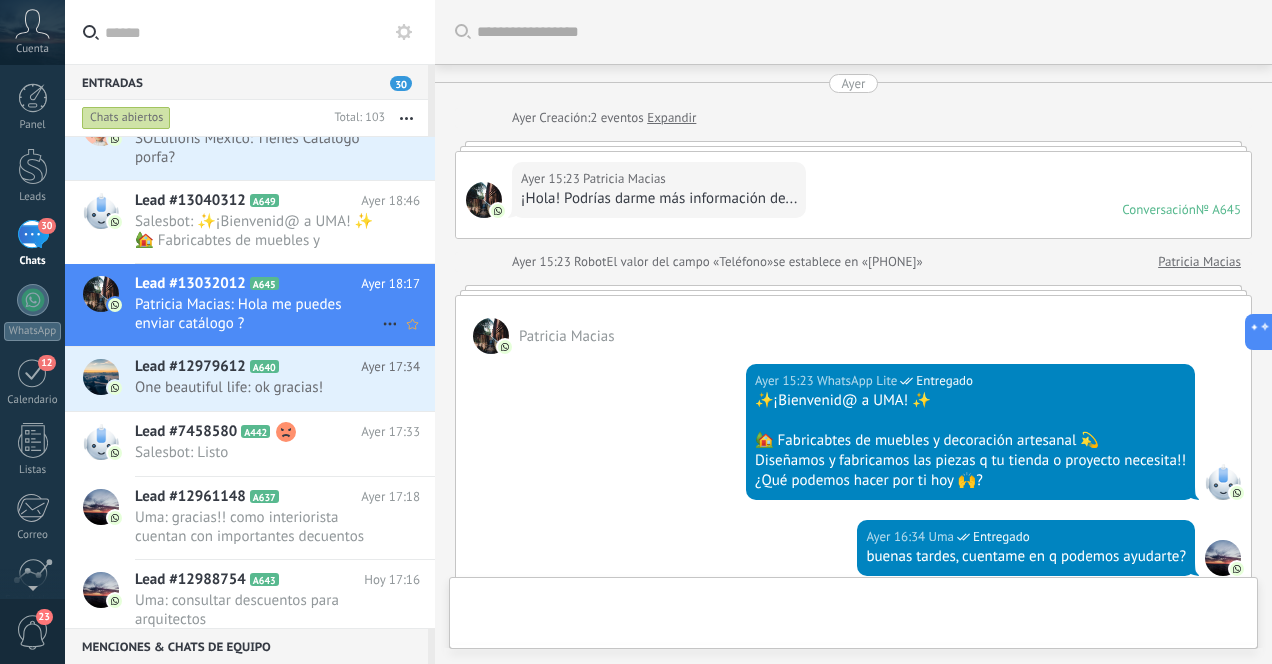 scroll, scrollTop: 357, scrollLeft: 0, axis: vertical 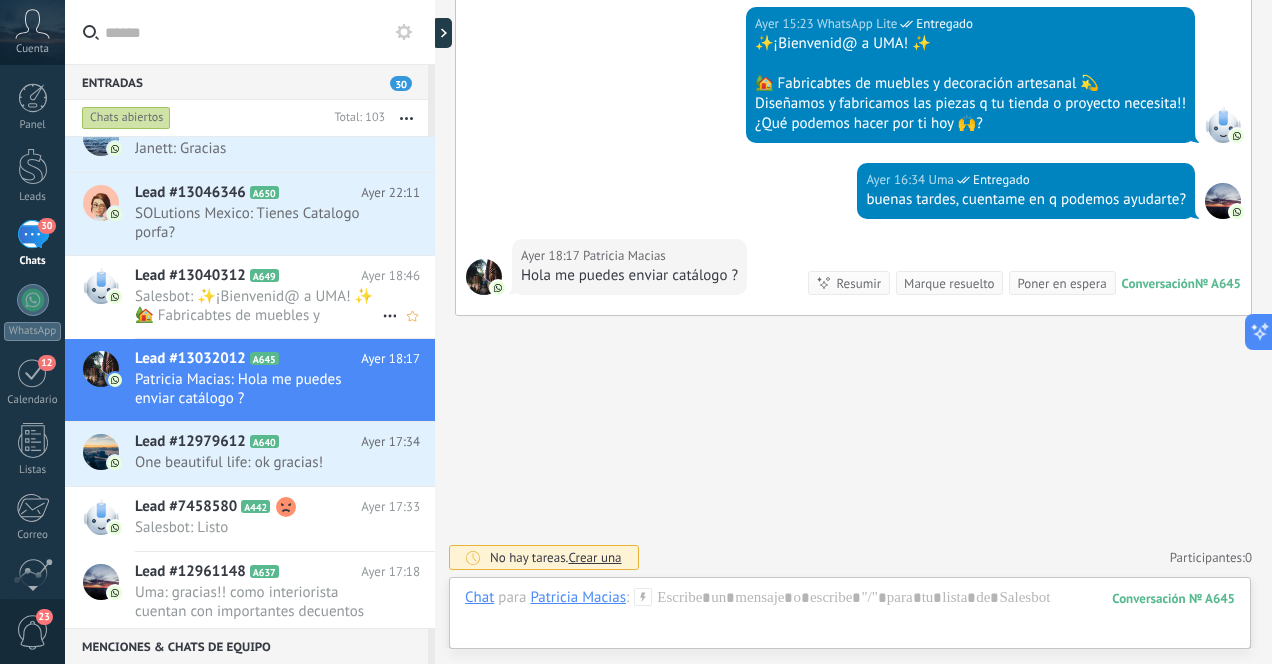 click on "Salesbot: ✨¡Bienvenid@ a UMA! ✨
🏡 Fabricabtes de muebles y decoración artesanal 💫
Diseñamos y fabricamos las piezas q t..." at bounding box center (258, 306) 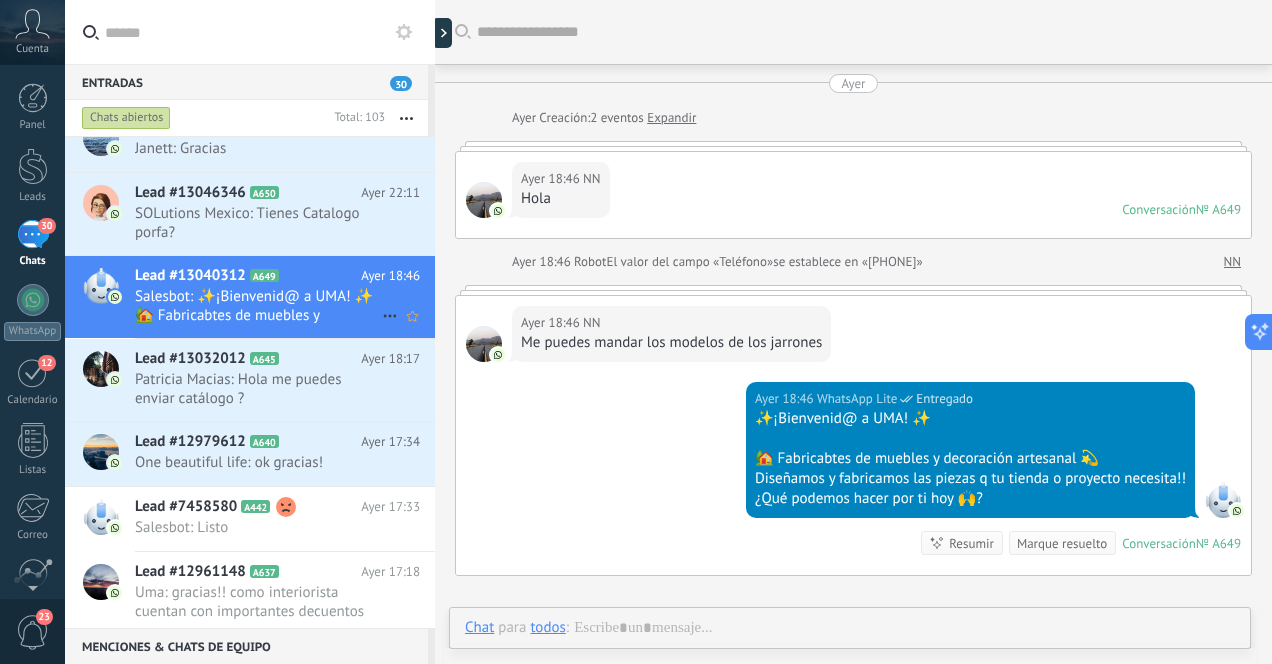 scroll, scrollTop: 146, scrollLeft: 0, axis: vertical 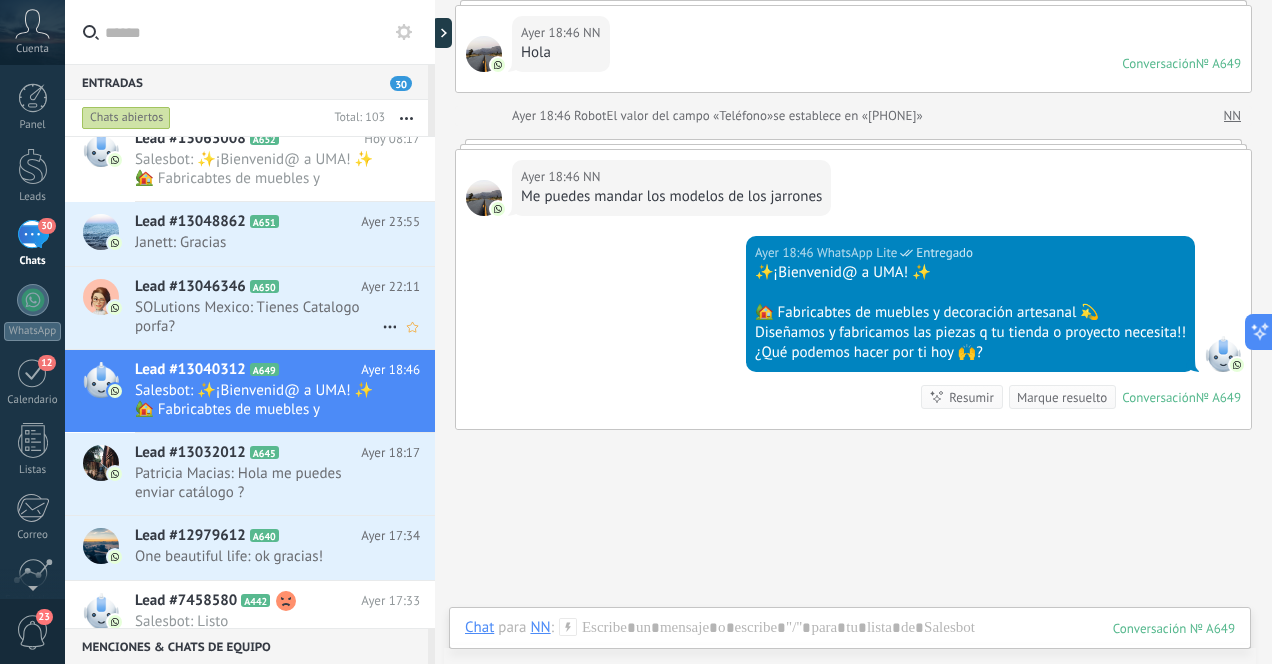 click on "SOLutions Mexico: Tienes Catalogo porfa?" at bounding box center [258, 317] 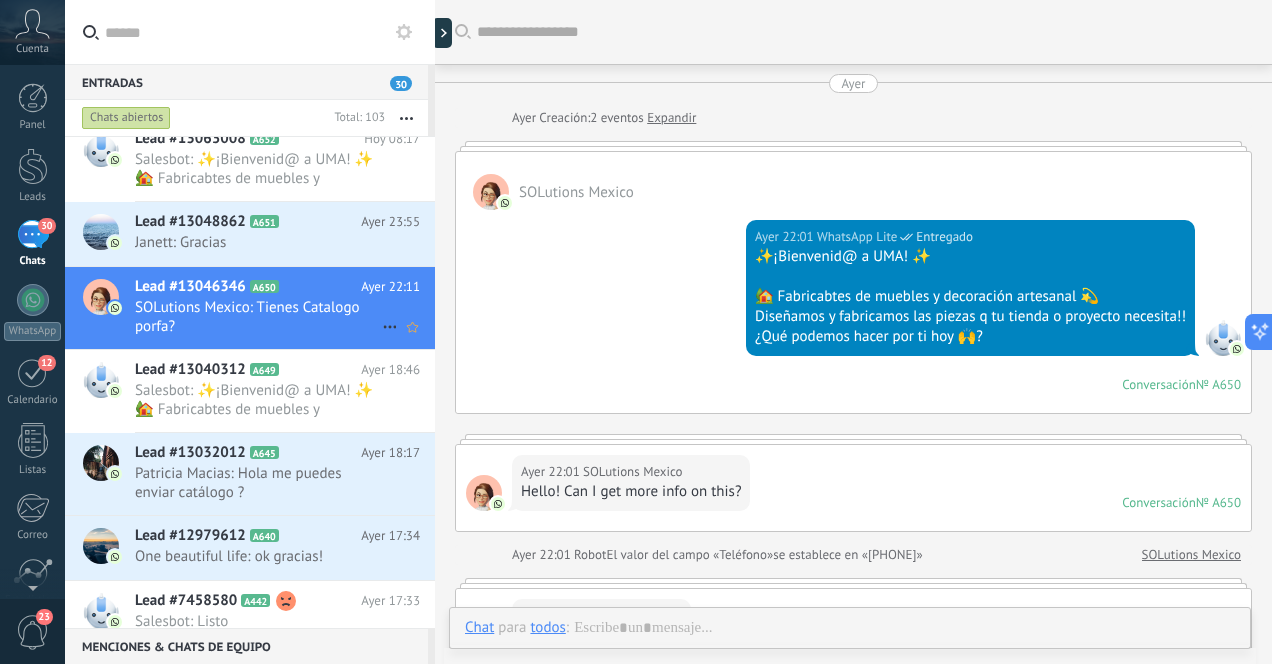 scroll, scrollTop: 294, scrollLeft: 0, axis: vertical 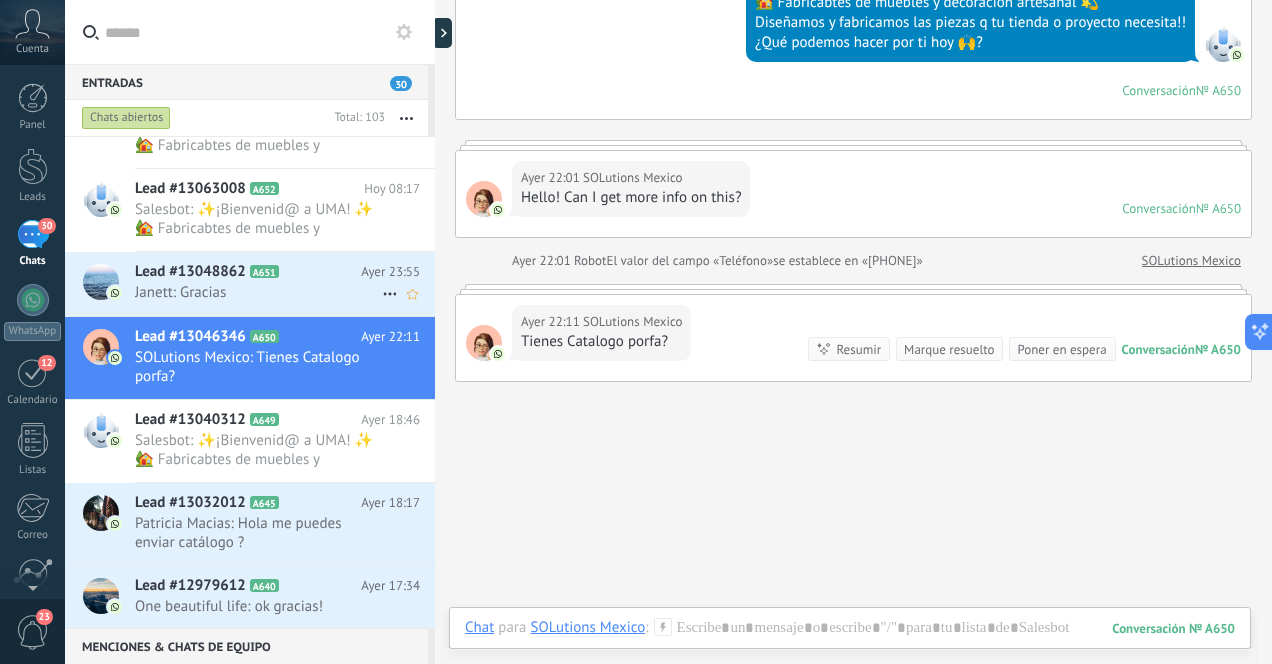 click on "Janett: Gracias" at bounding box center [258, 292] 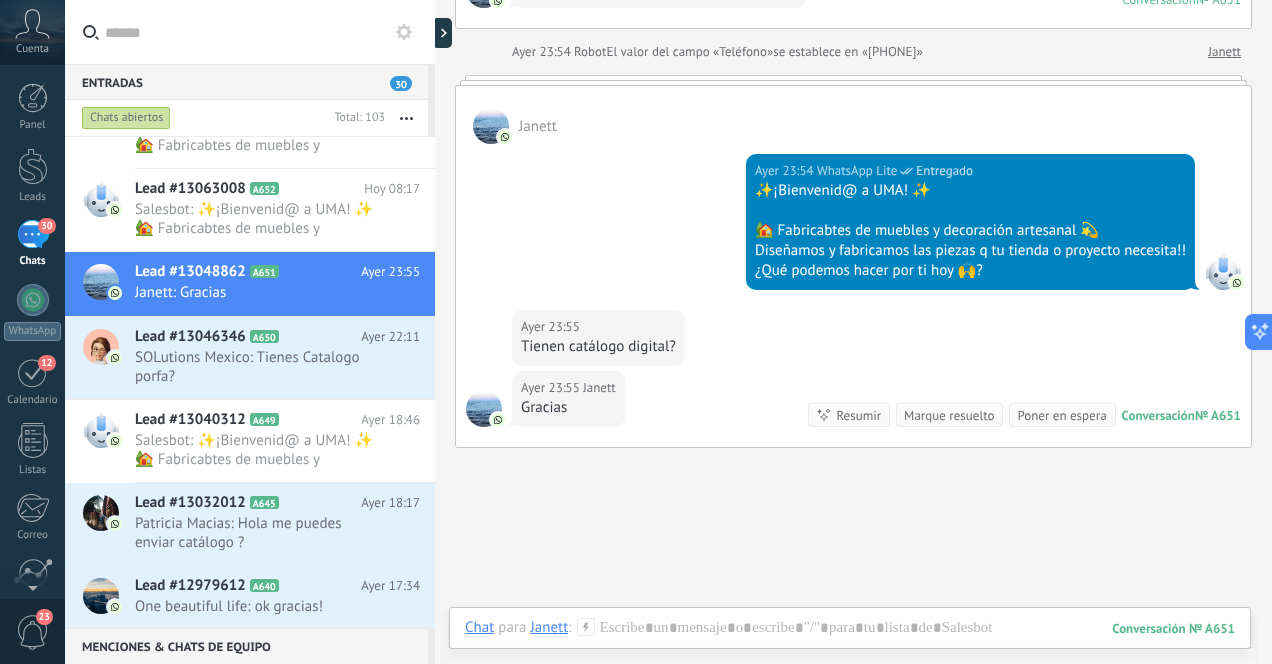 scroll, scrollTop: 204, scrollLeft: 0, axis: vertical 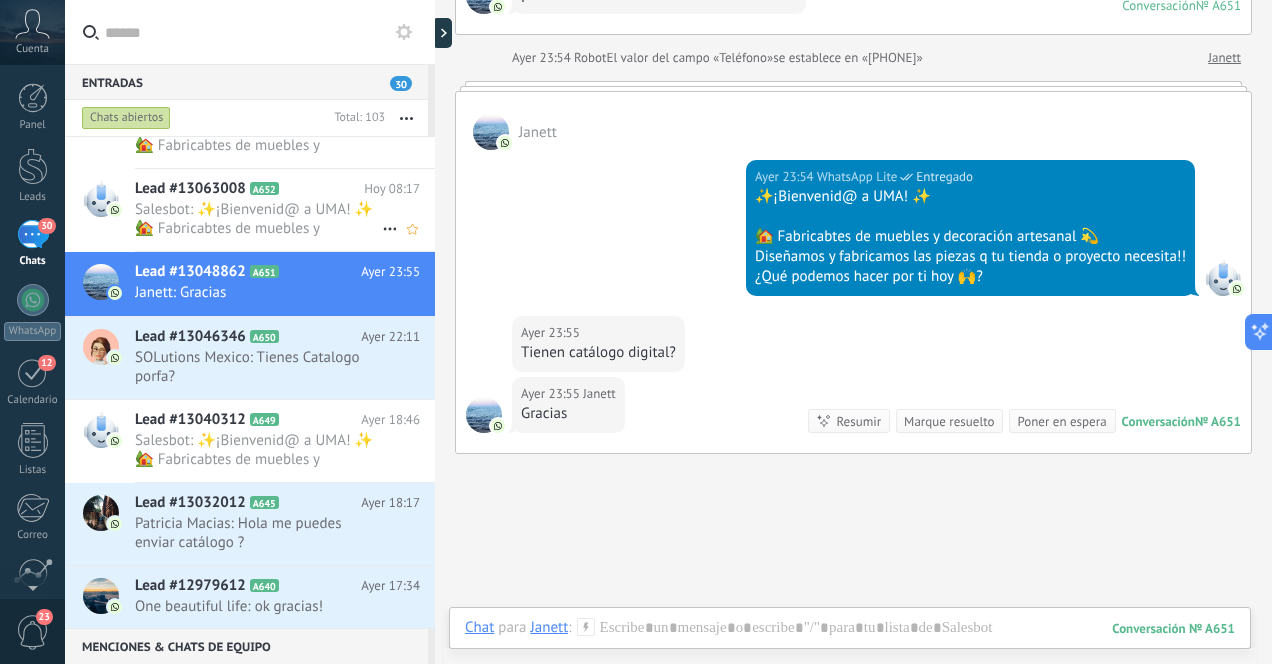 click on "Salesbot: ✨¡Bienvenid@ a UMA! ✨
🏡 Fabricabtes de muebles y decoración artesanal 💫
Diseñamos y fabricamos las piezas q t..." at bounding box center (258, 219) 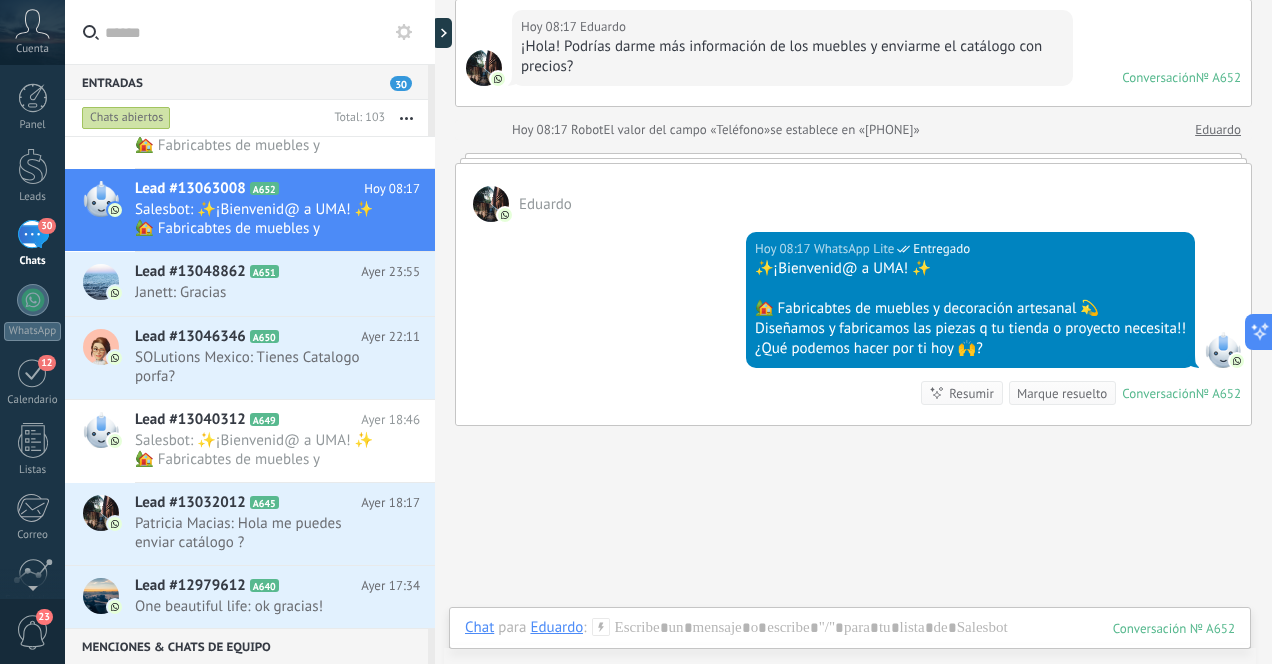 scroll, scrollTop: 150, scrollLeft: 0, axis: vertical 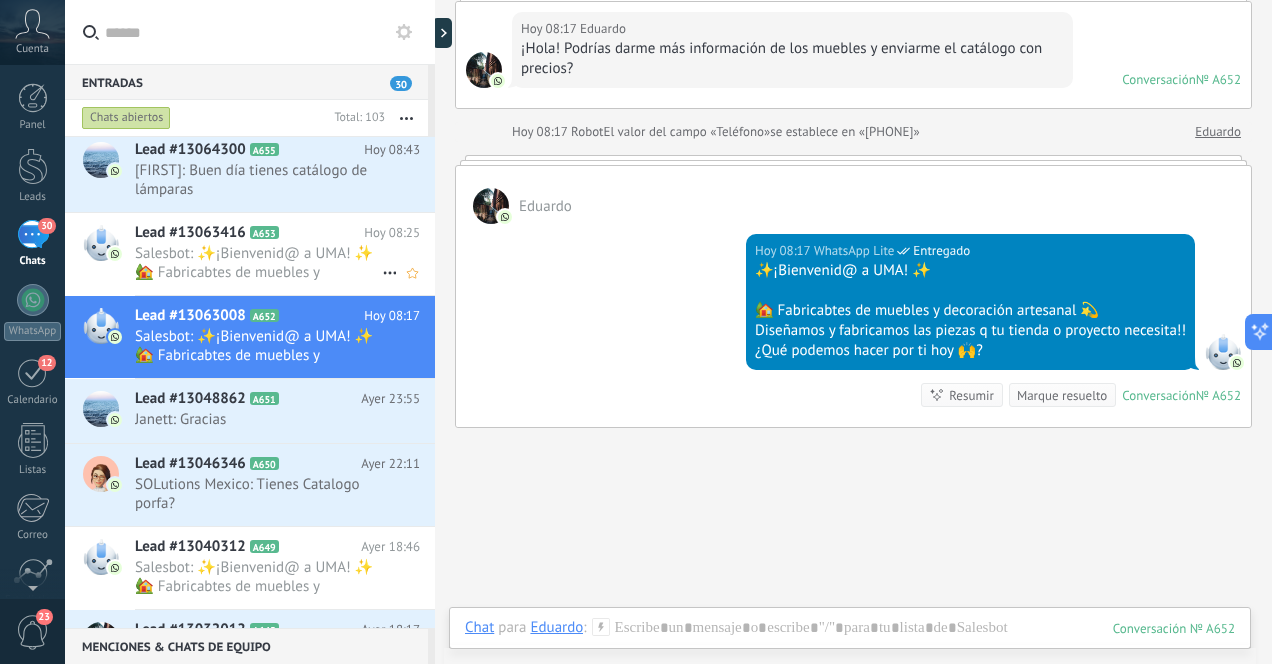 click on "Salesbot: ✨¡Bienvenid@ a UMA! ✨
🏡 Fabricabtes de muebles y decoración artesanal 💫
Diseñamos y fabricamos las piezas q t..." at bounding box center [258, 263] 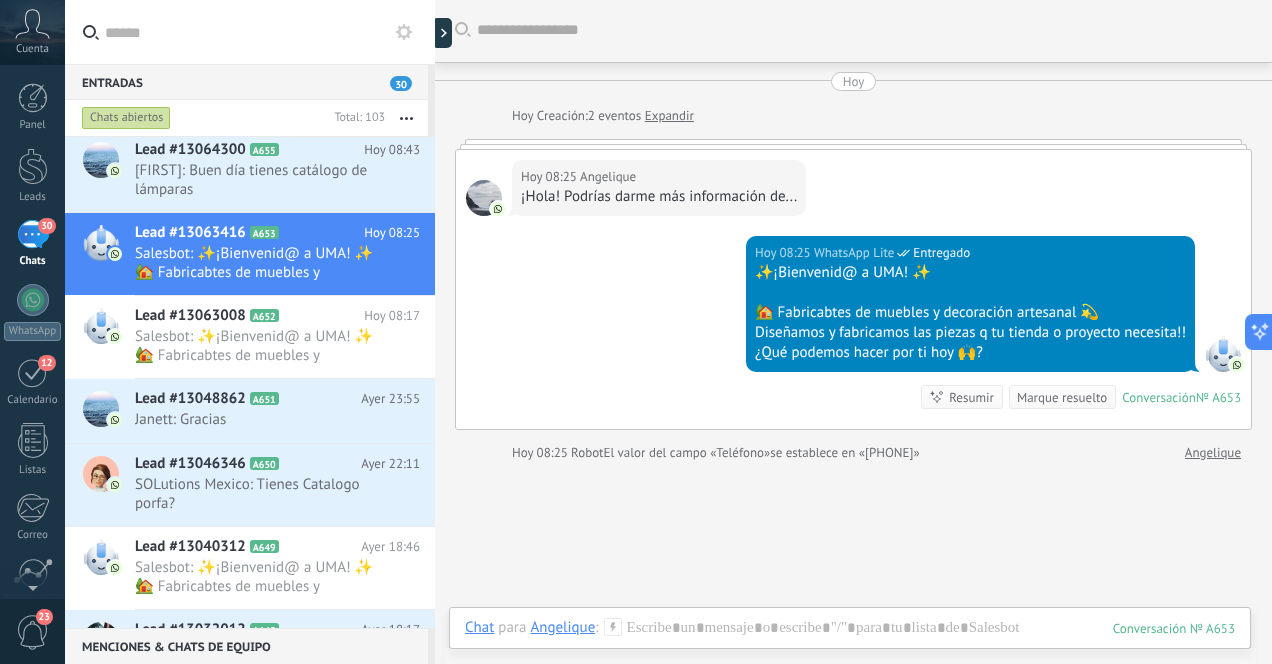 scroll, scrollTop: 0, scrollLeft: 0, axis: both 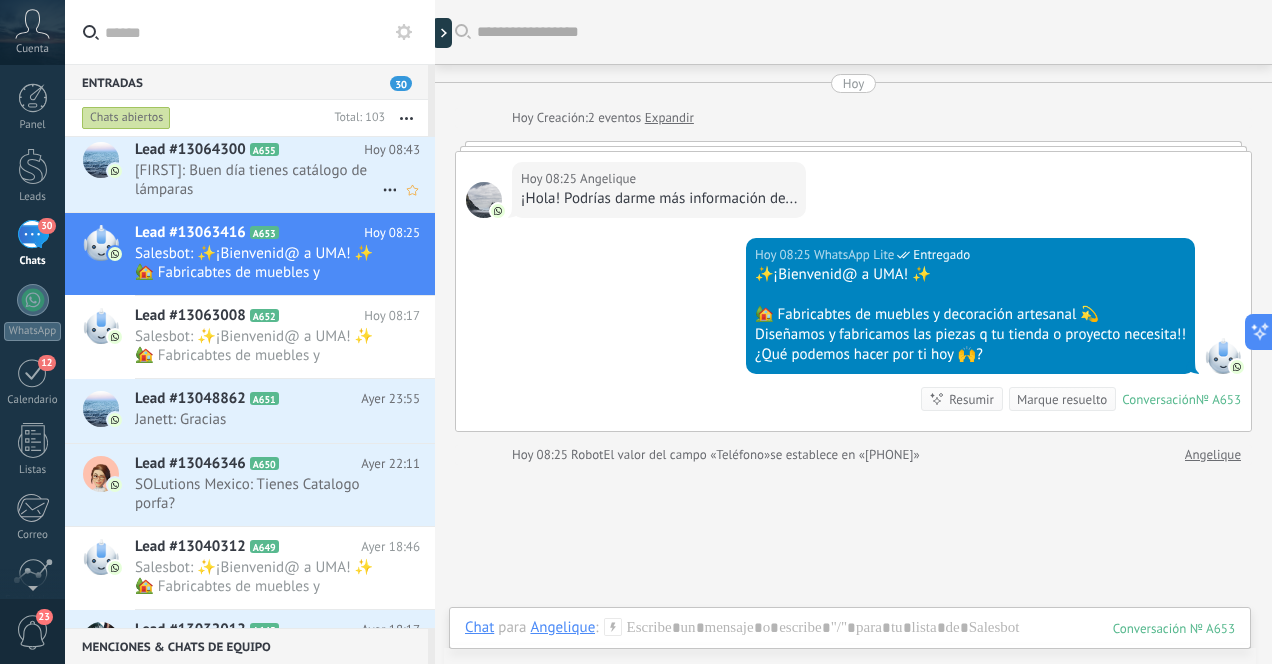 click on "[FIRST]: Buen día tienes catálogo de lámparas" at bounding box center (258, 180) 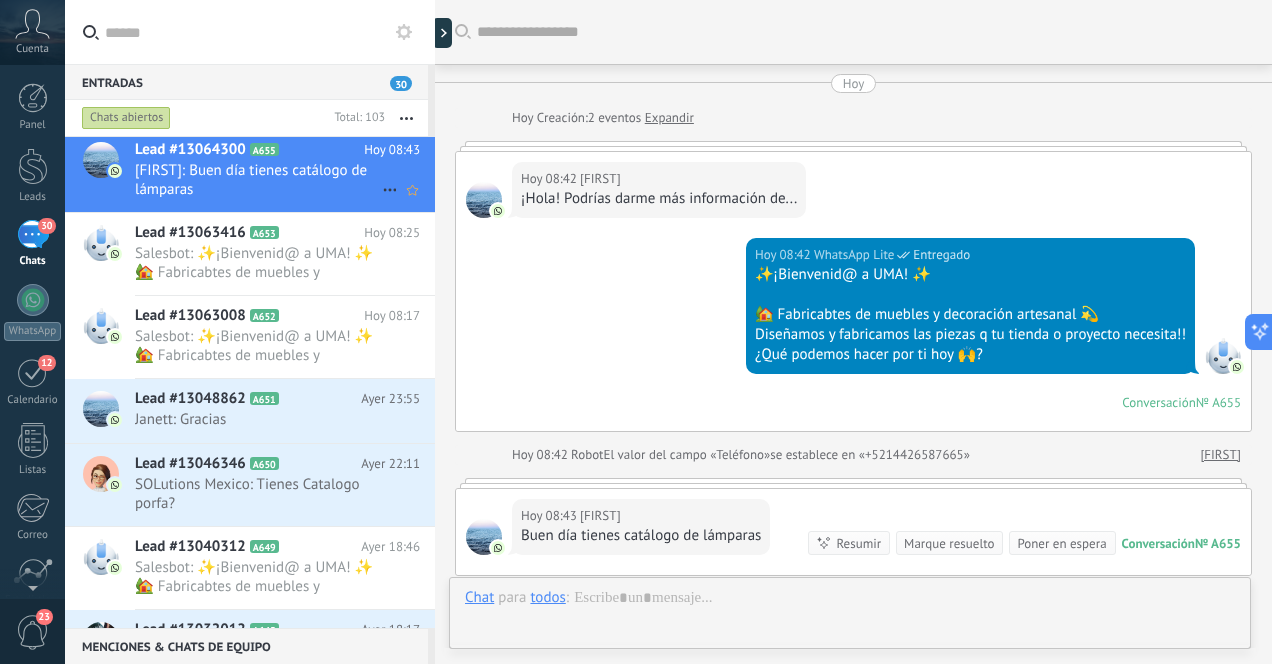 scroll, scrollTop: 194, scrollLeft: 0, axis: vertical 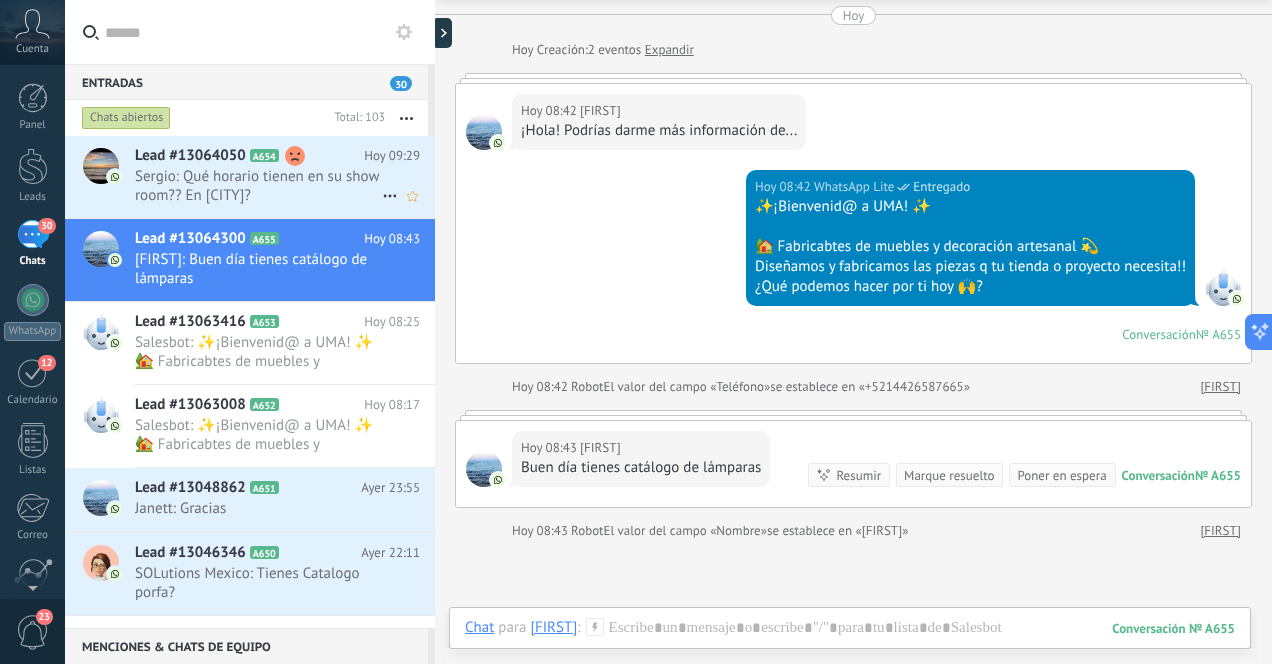 click on "Sergio: Qué horario tienen en su show room?? En [CITY]?" at bounding box center [258, 186] 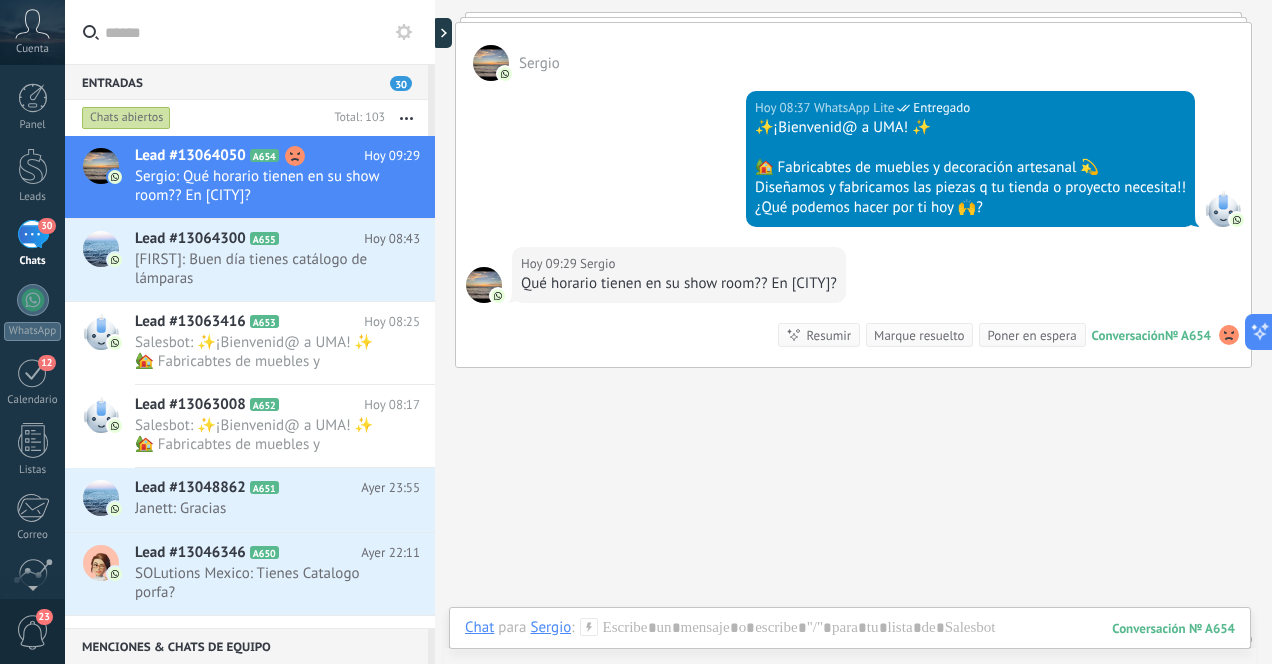 scroll, scrollTop: 325, scrollLeft: 0, axis: vertical 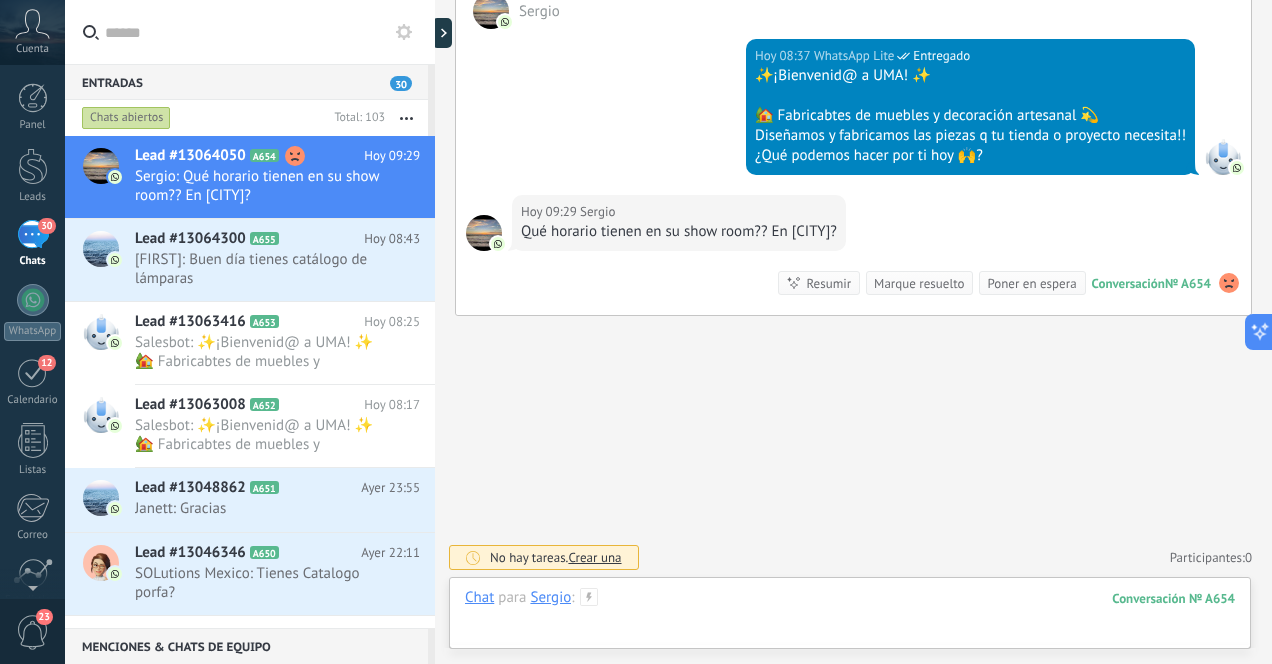 click at bounding box center (850, 618) 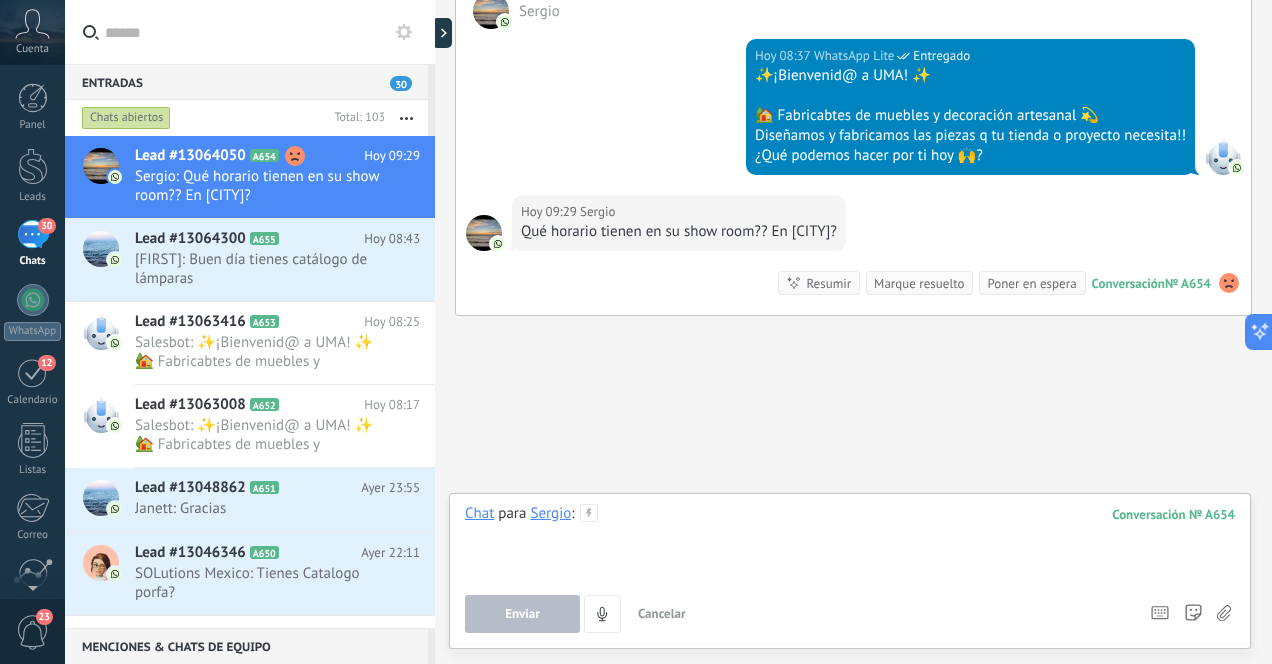type 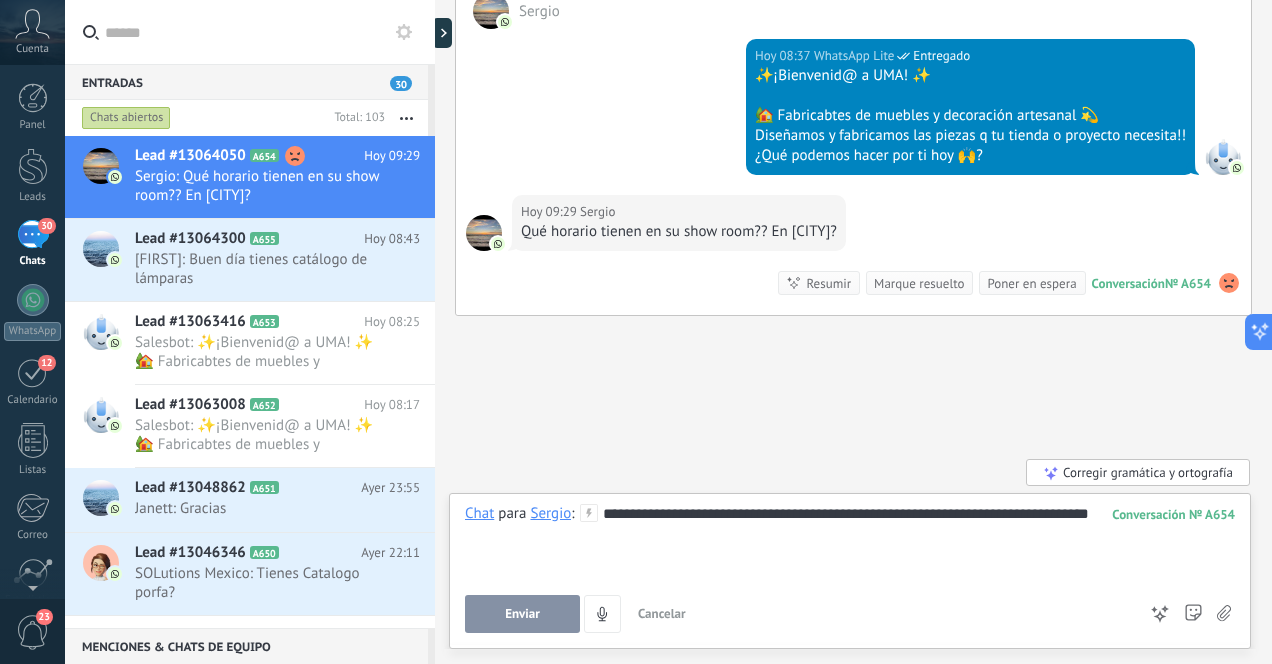 click on "**********" at bounding box center [850, 542] 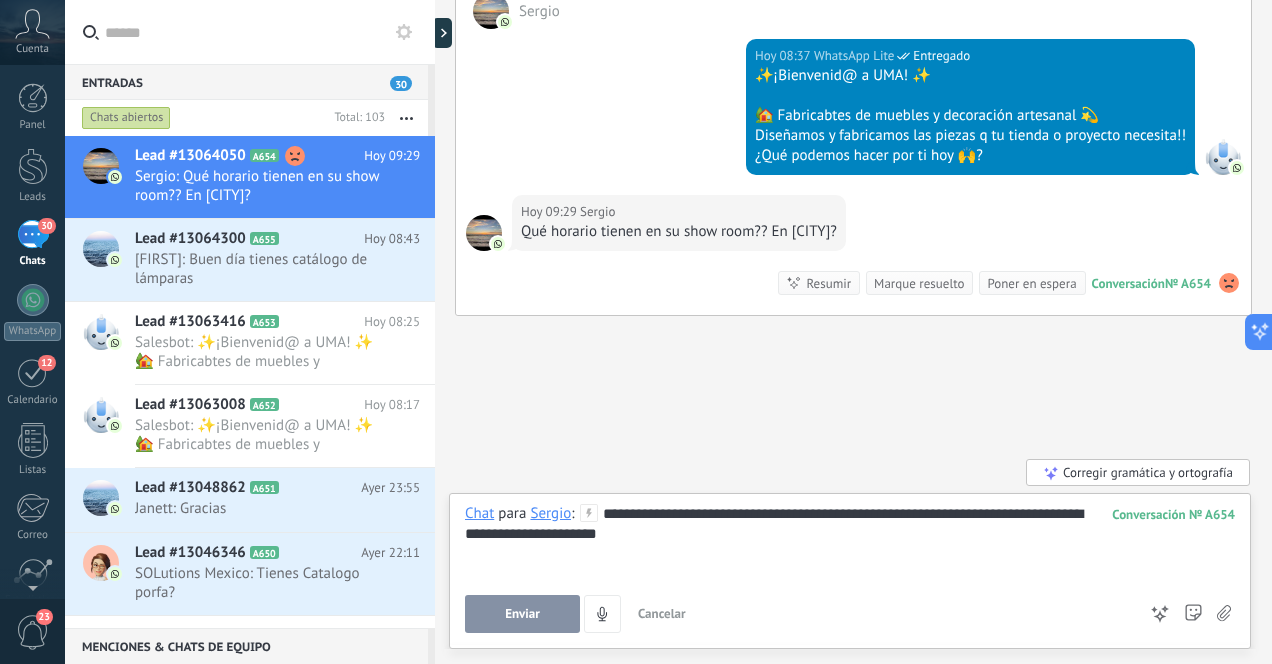 click on "Enviar" at bounding box center (522, 614) 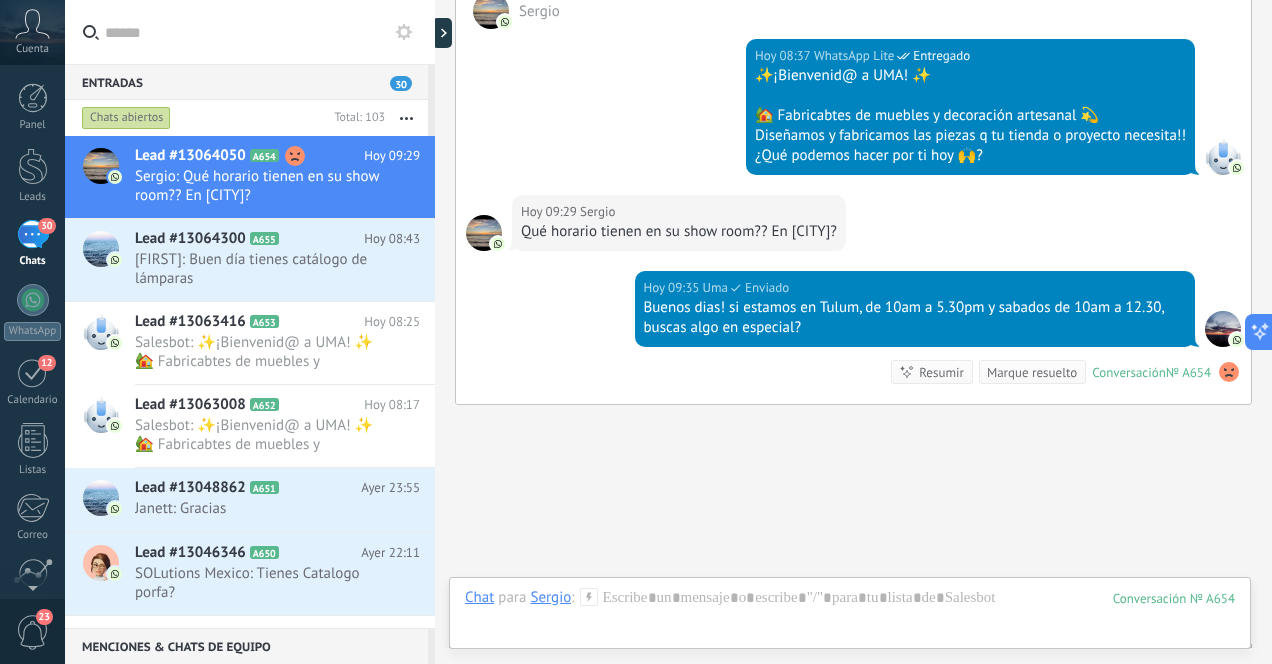 scroll, scrollTop: 414, scrollLeft: 0, axis: vertical 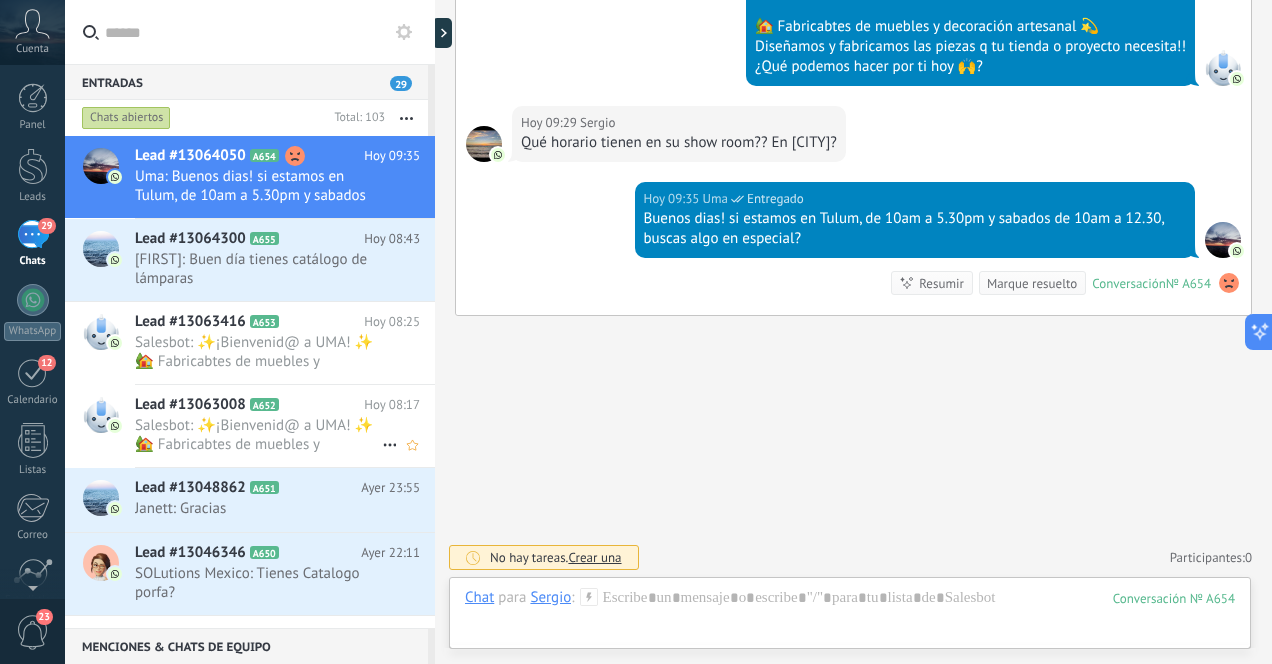 click on "Salesbot: ✨¡Bienvenid@ a UMA! ✨
🏡 Fabricabtes de muebles y decoración artesanal 💫
Diseñamos y fabricamos las piezas q t..." at bounding box center [258, 435] 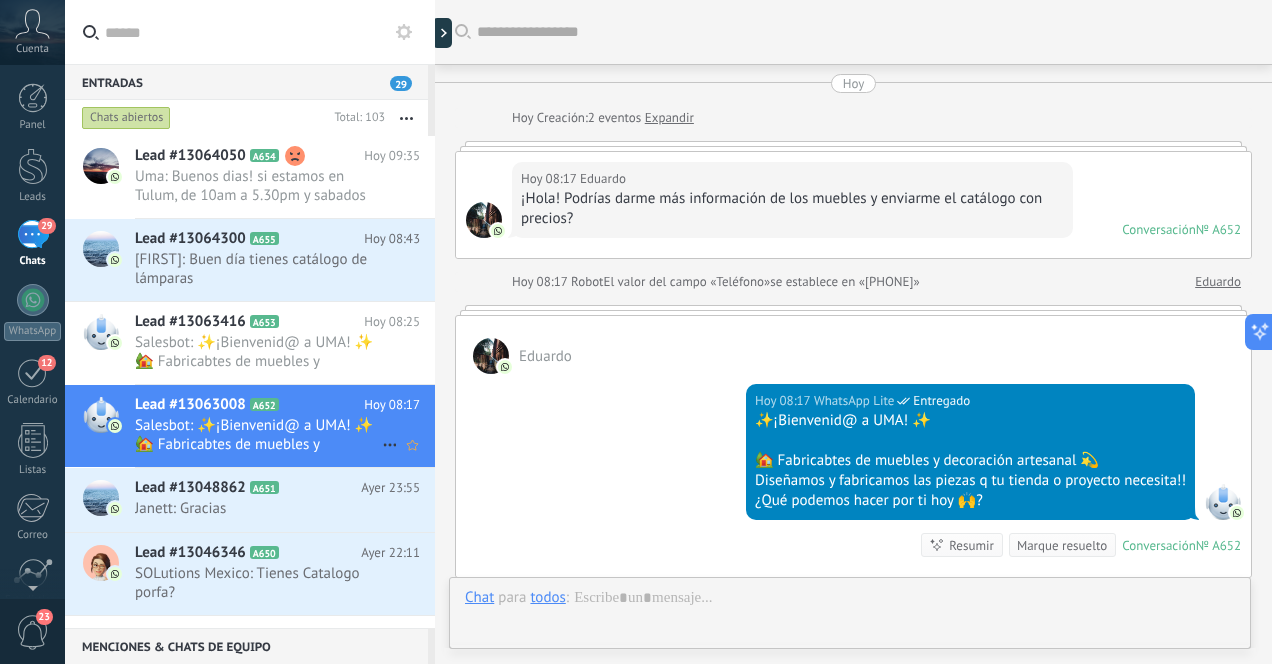 scroll, scrollTop: 262, scrollLeft: 0, axis: vertical 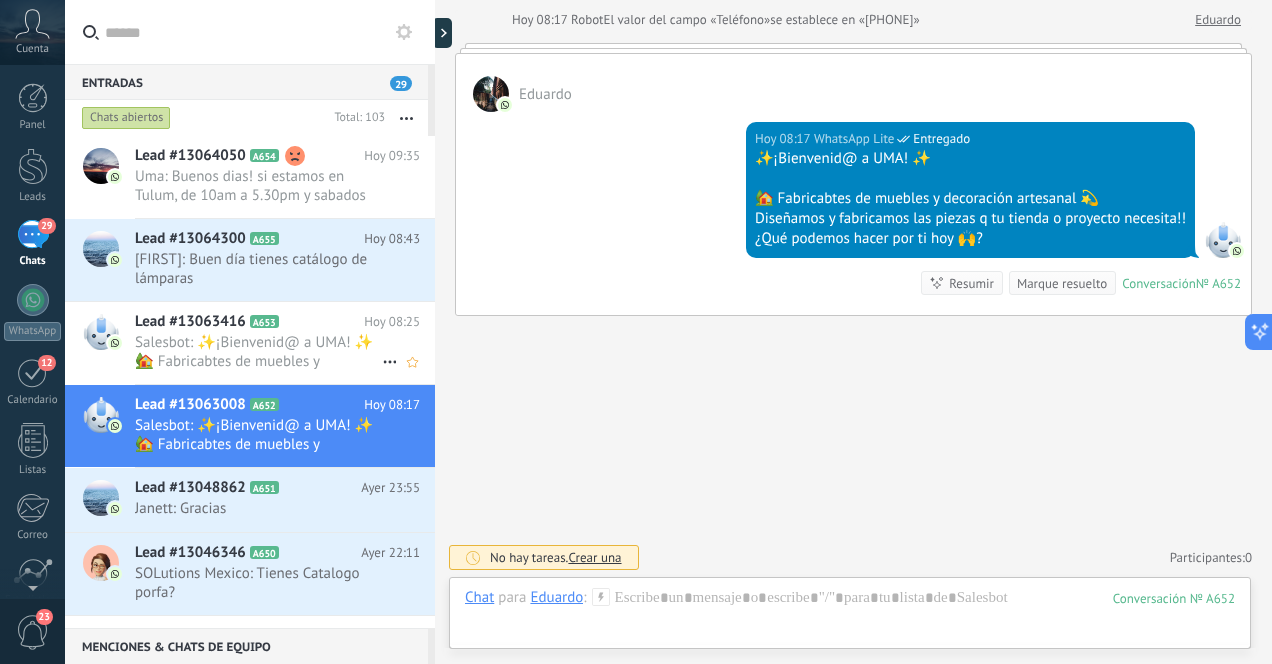 click on "Salesbot: ✨¡Bienvenid@ a UMA! ✨
🏡 Fabricabtes de muebles y decoración artesanal 💫
Diseñamos y fabricamos las piezas q t..." at bounding box center (258, 352) 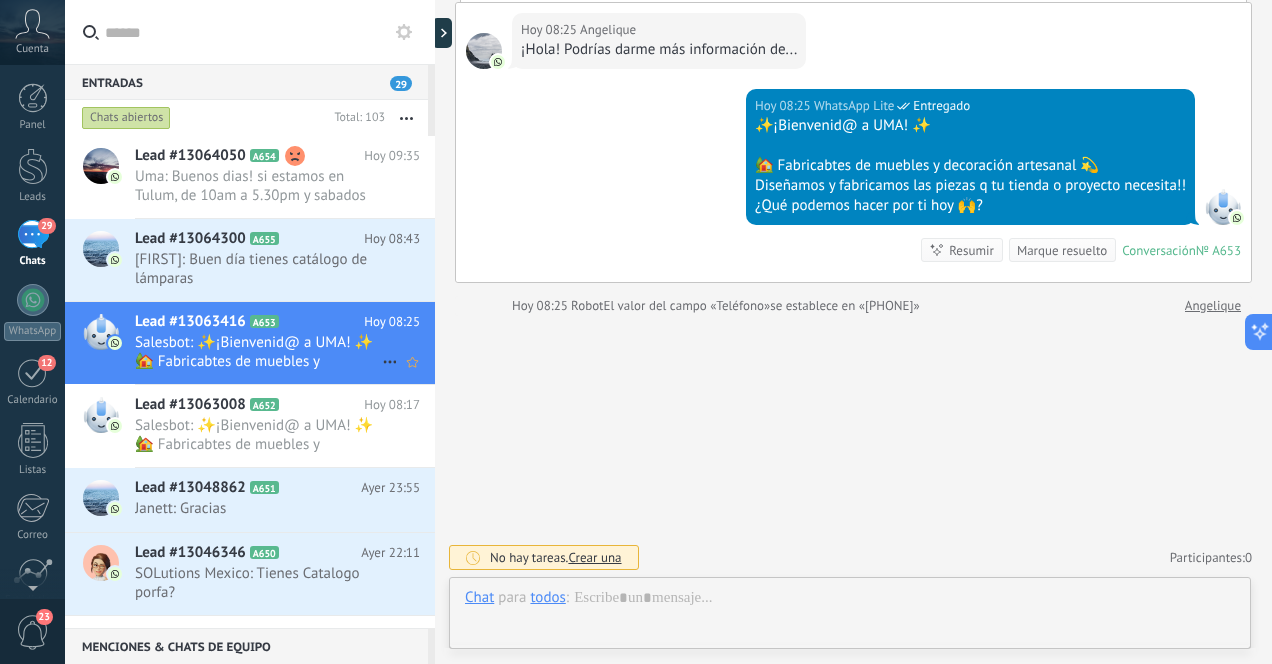 scroll, scrollTop: 136, scrollLeft: 0, axis: vertical 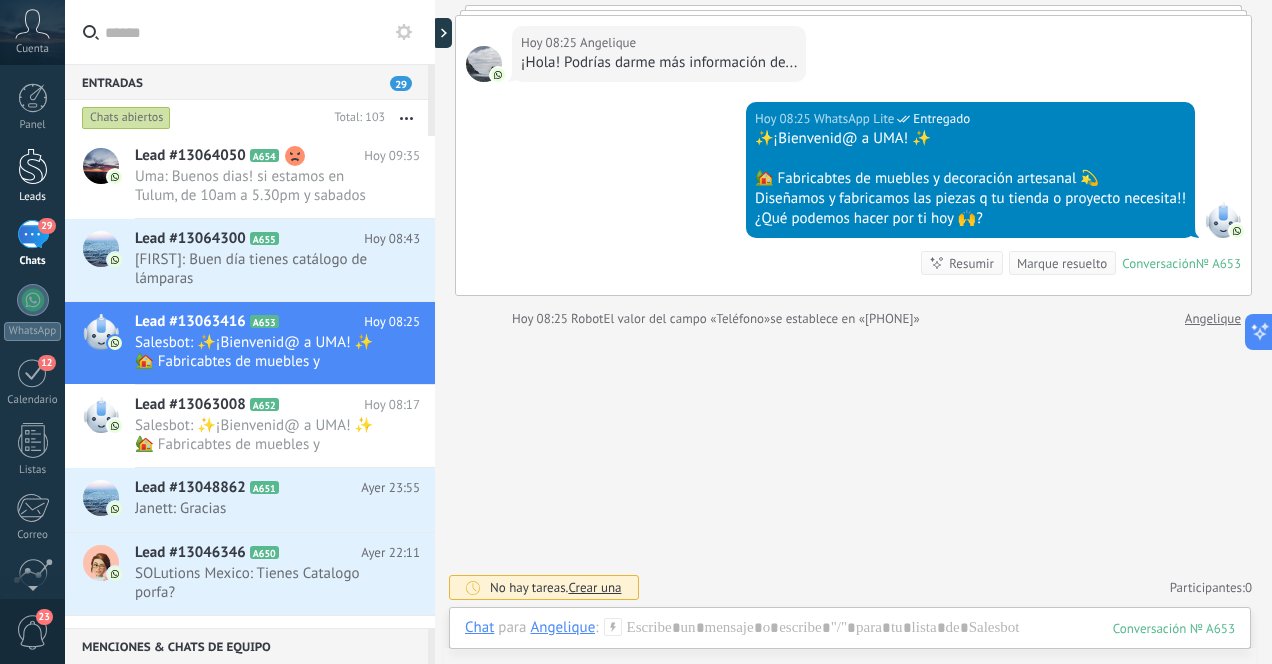 click at bounding box center (33, 166) 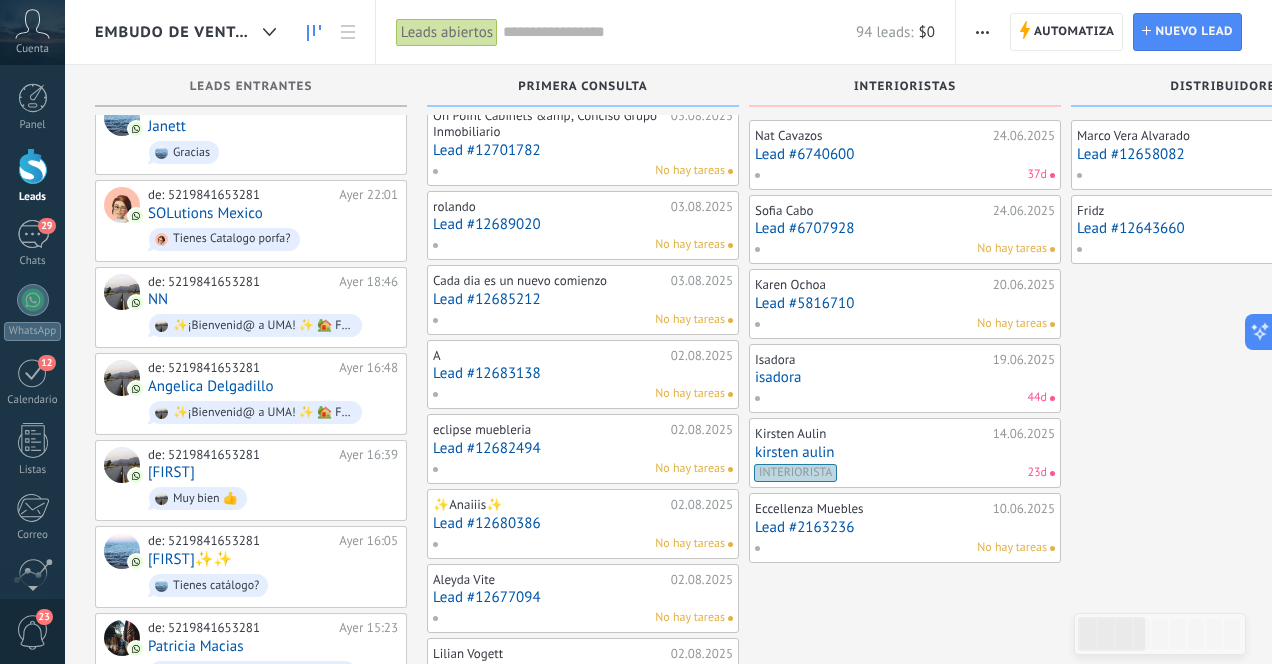 scroll, scrollTop: 388, scrollLeft: 0, axis: vertical 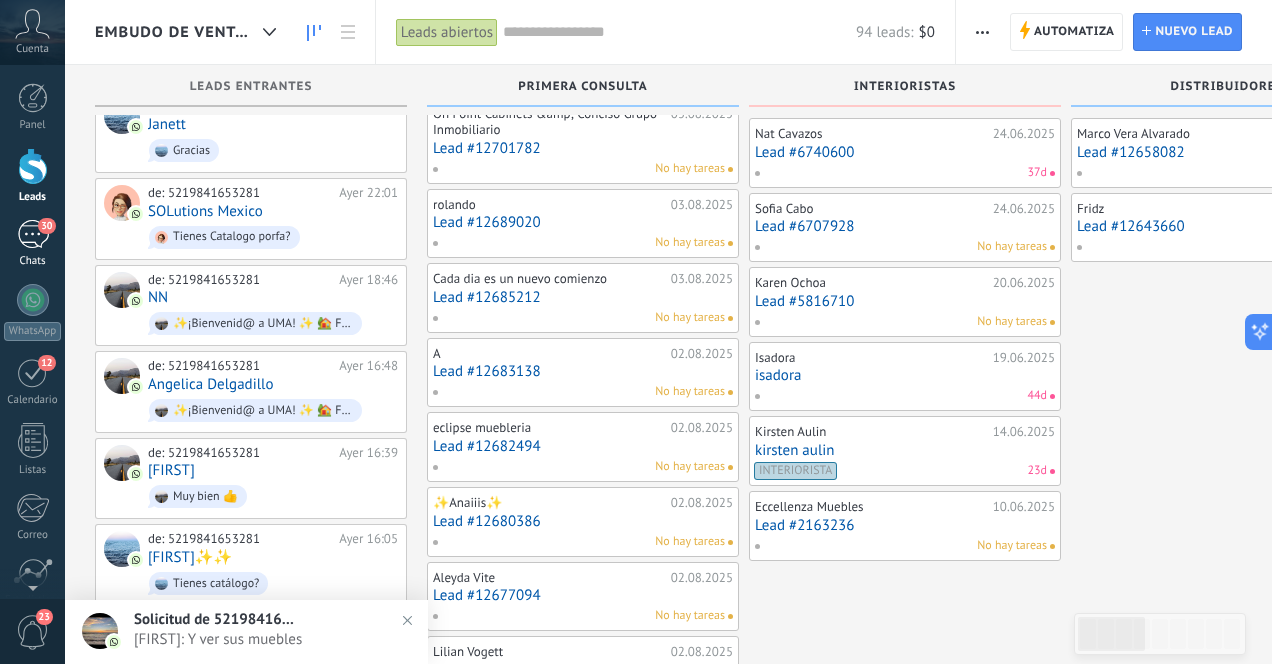 click on "30" at bounding box center (33, 234) 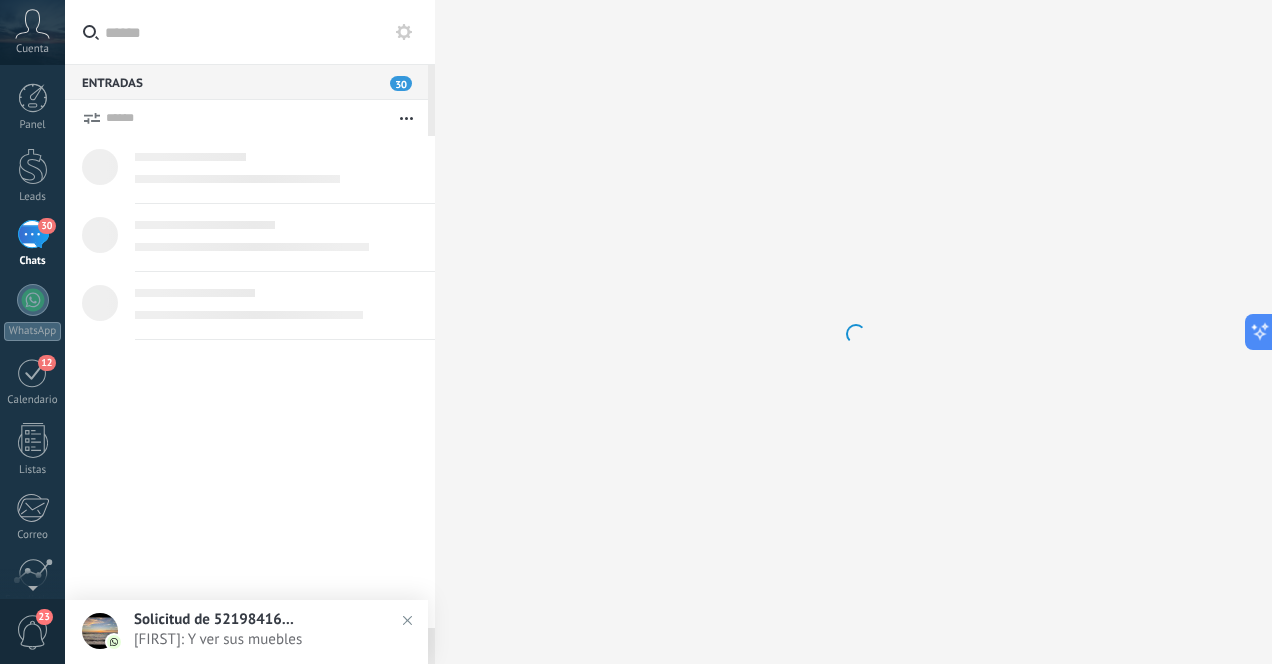 scroll, scrollTop: 0, scrollLeft: 0, axis: both 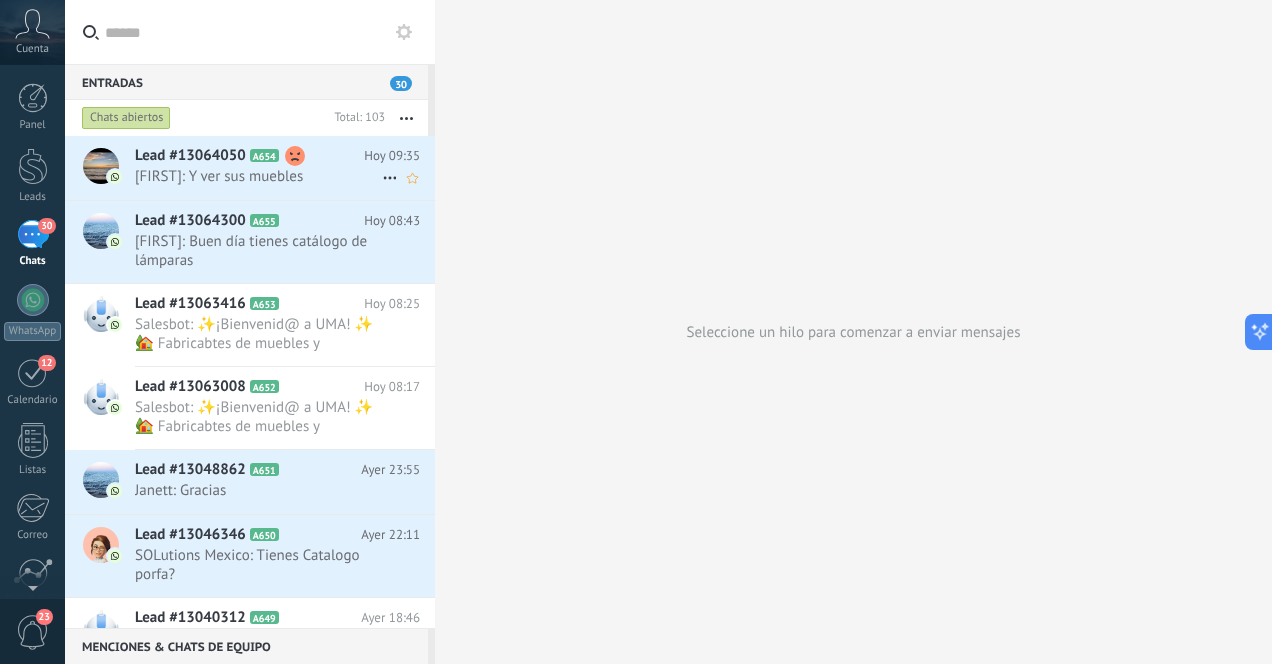 click on "[FIRST]: Y ver sus muebles" at bounding box center (258, 176) 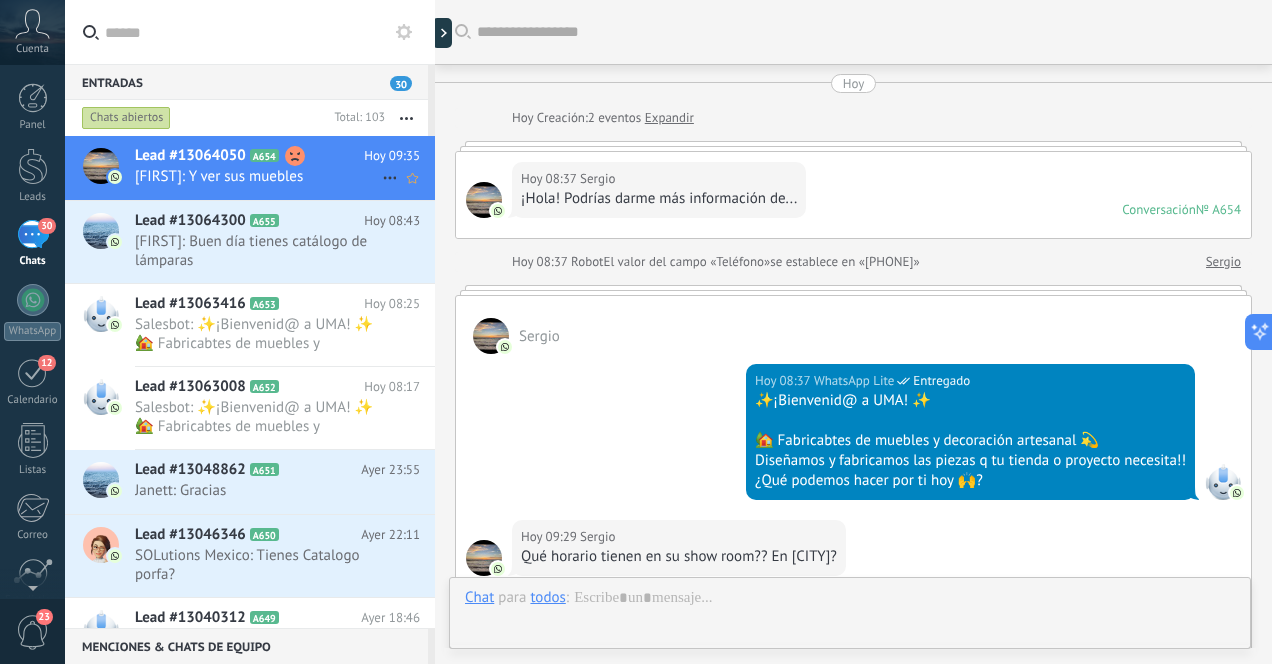 scroll, scrollTop: 514, scrollLeft: 0, axis: vertical 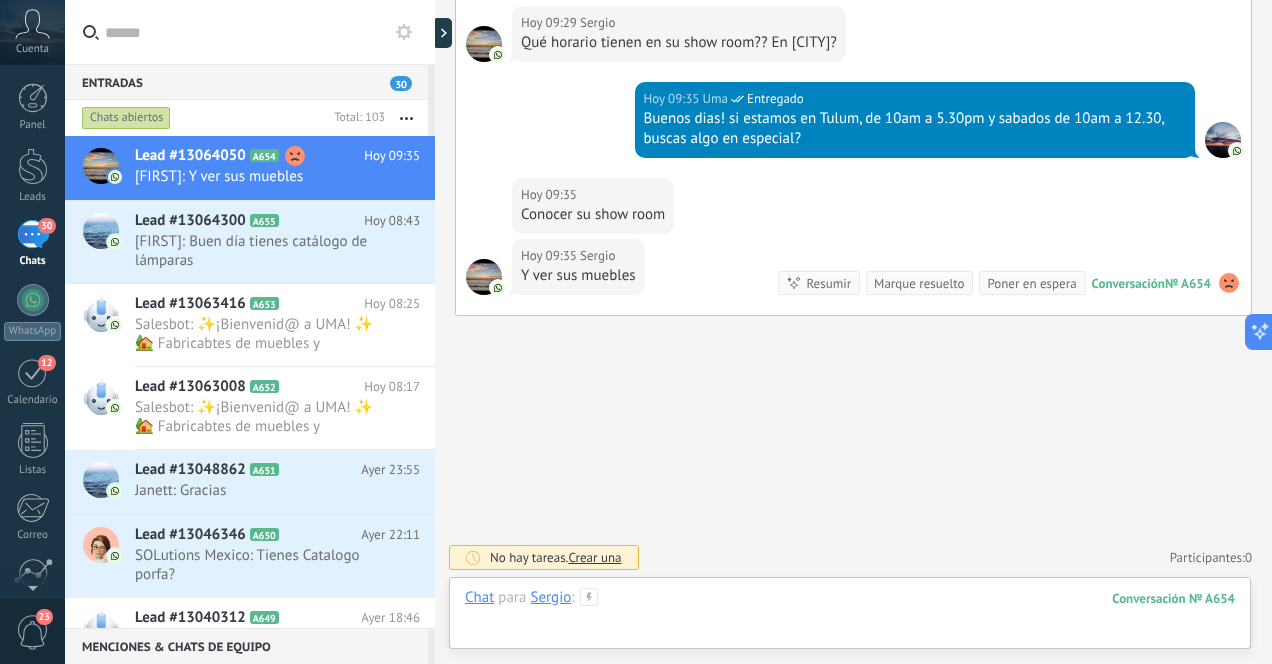 click at bounding box center (850, 618) 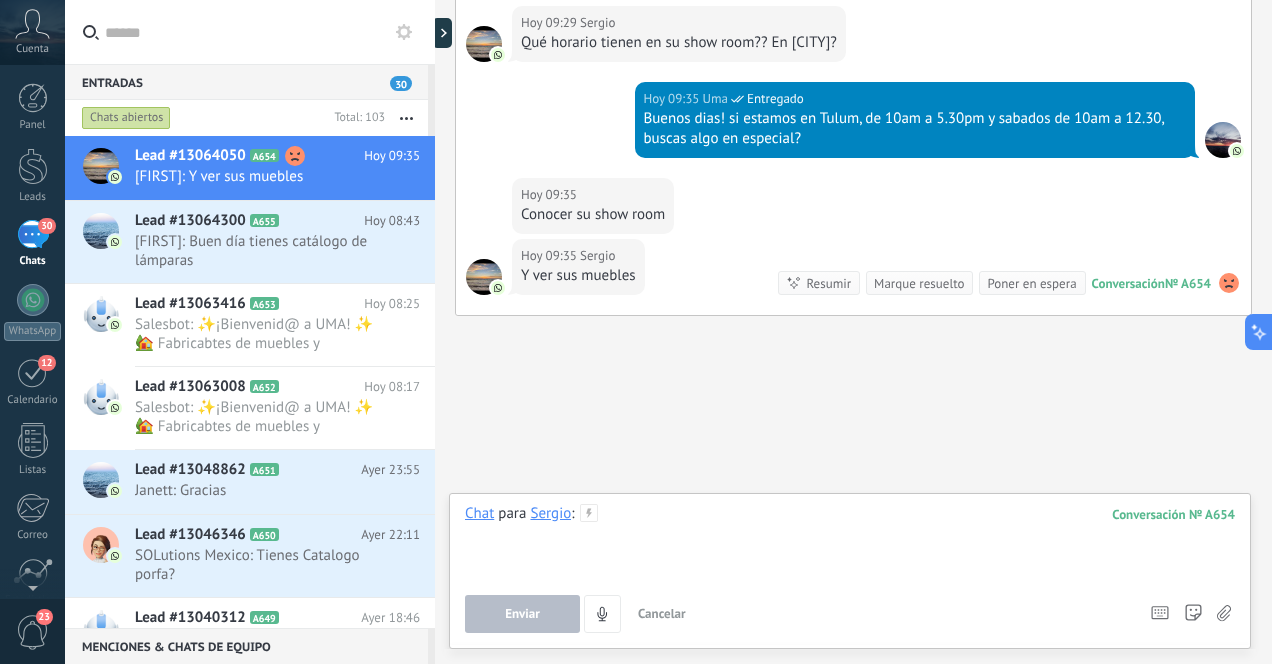 type 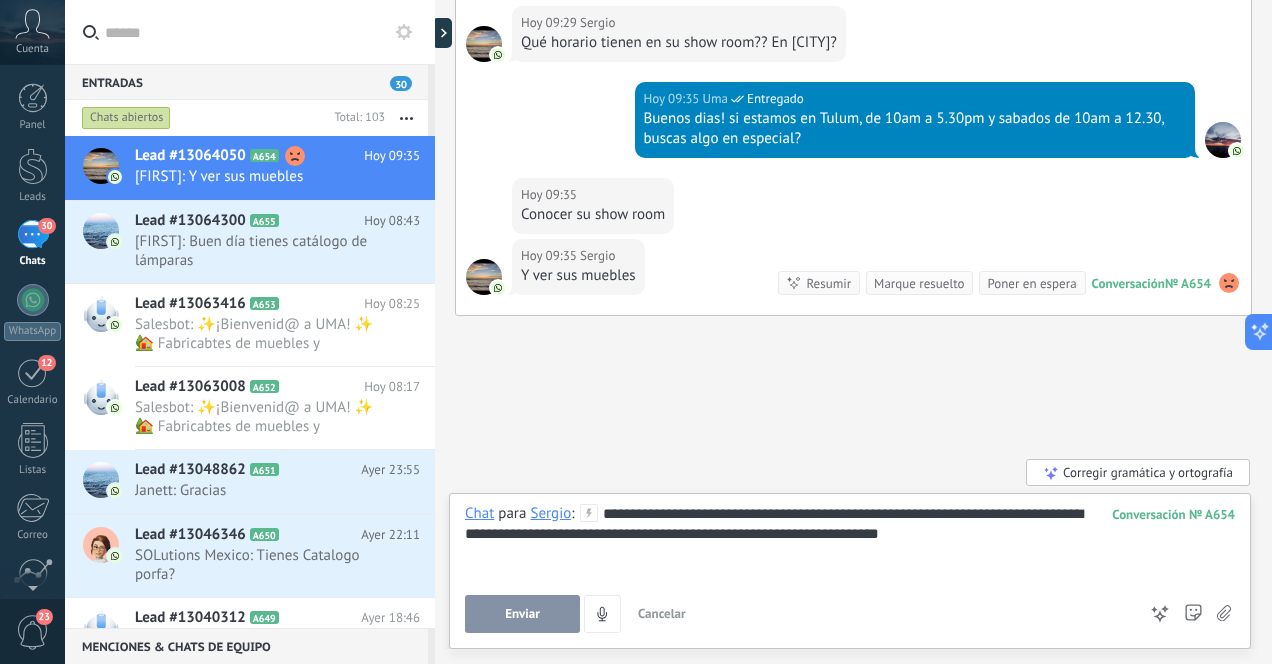 click on "Enviar" at bounding box center [522, 614] 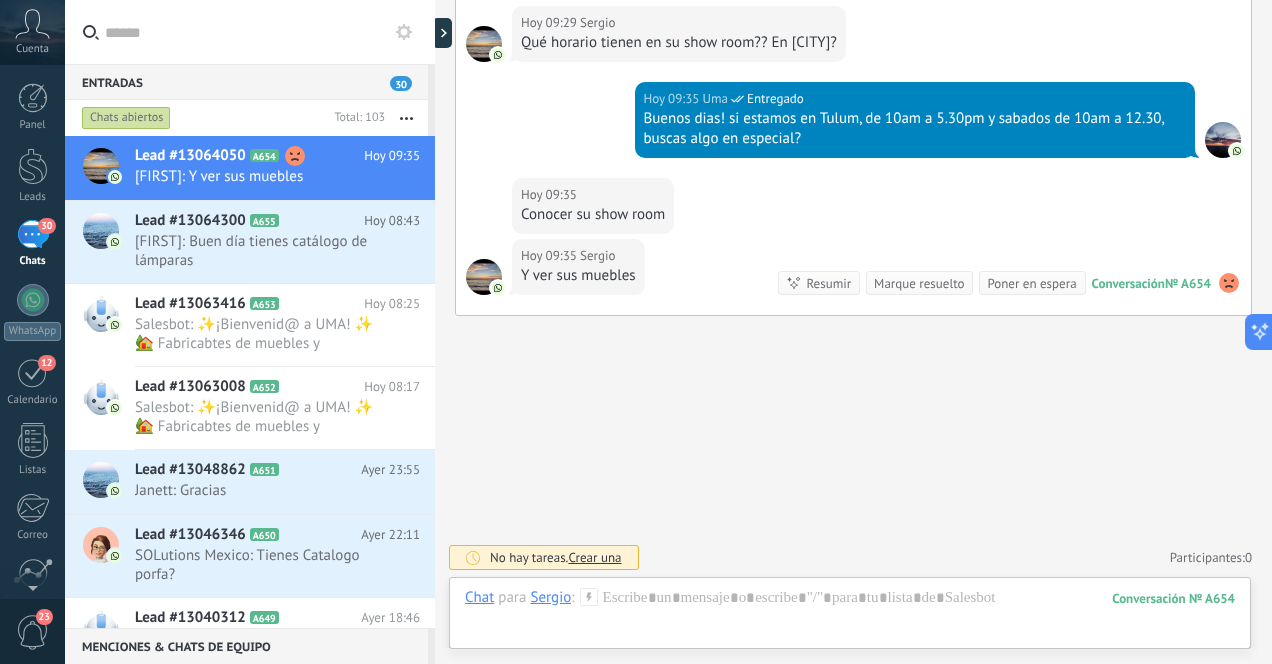 scroll, scrollTop: 647, scrollLeft: 0, axis: vertical 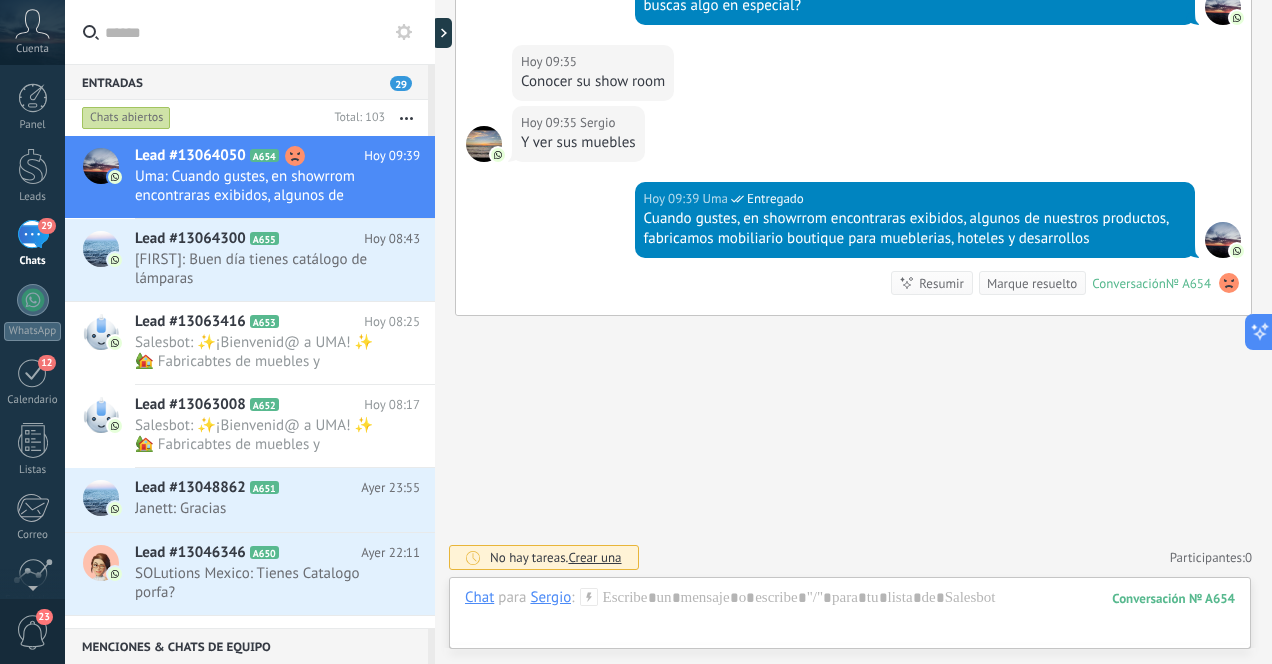 click on "29" at bounding box center [33, 234] 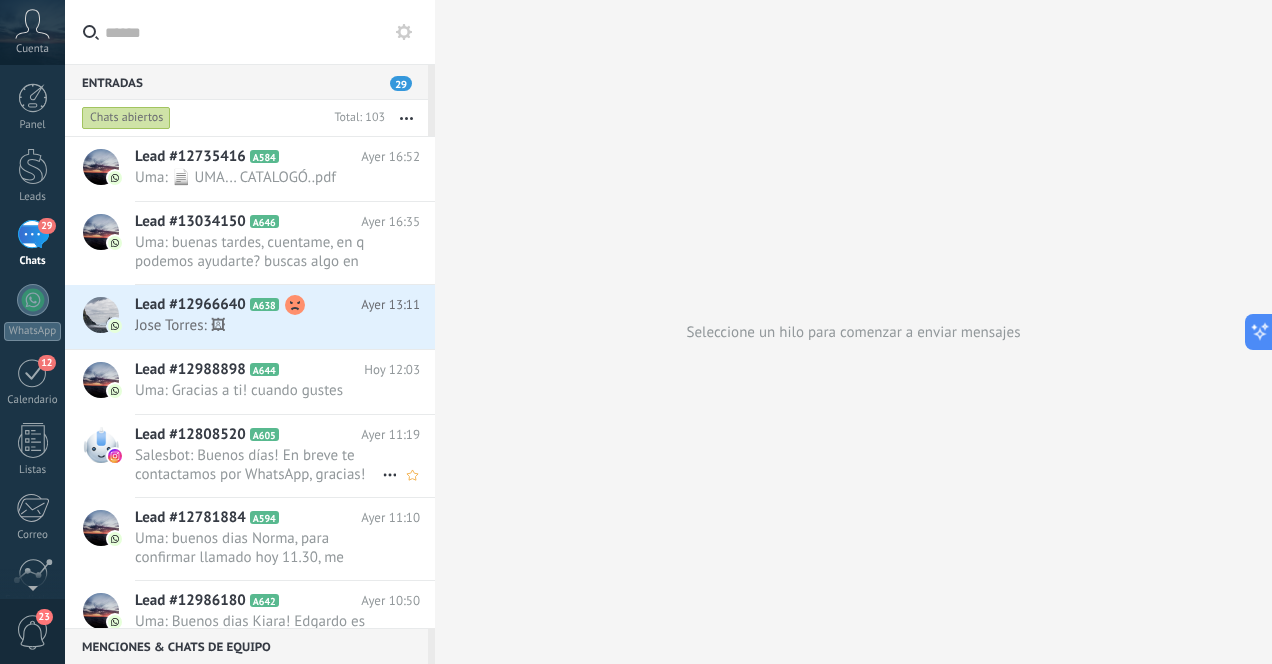 scroll, scrollTop: 1219, scrollLeft: 0, axis: vertical 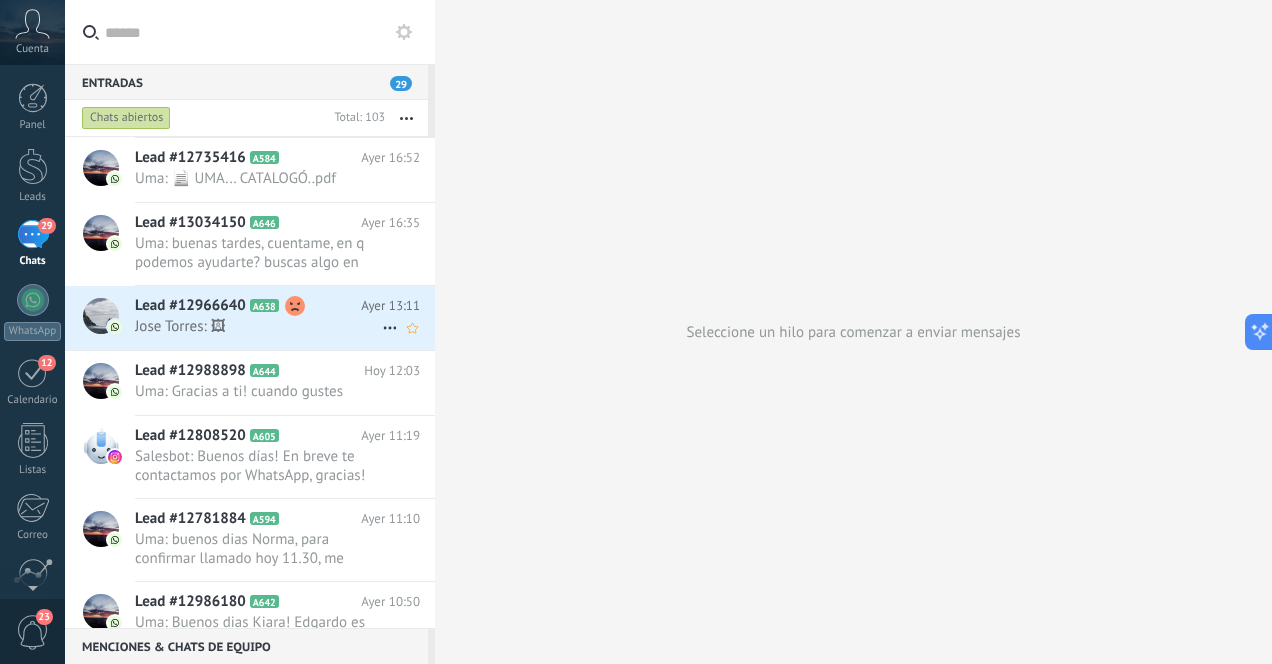 click on "Jose Torres: 🖼" at bounding box center (258, 326) 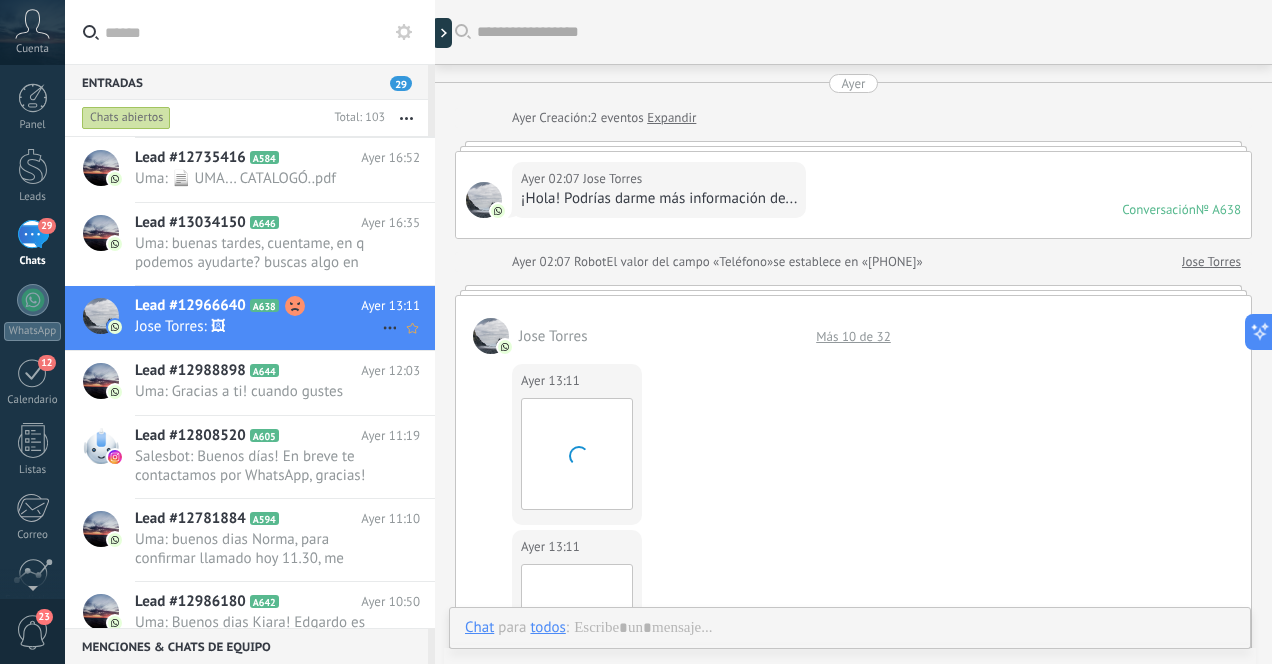 scroll, scrollTop: 1616, scrollLeft: 0, axis: vertical 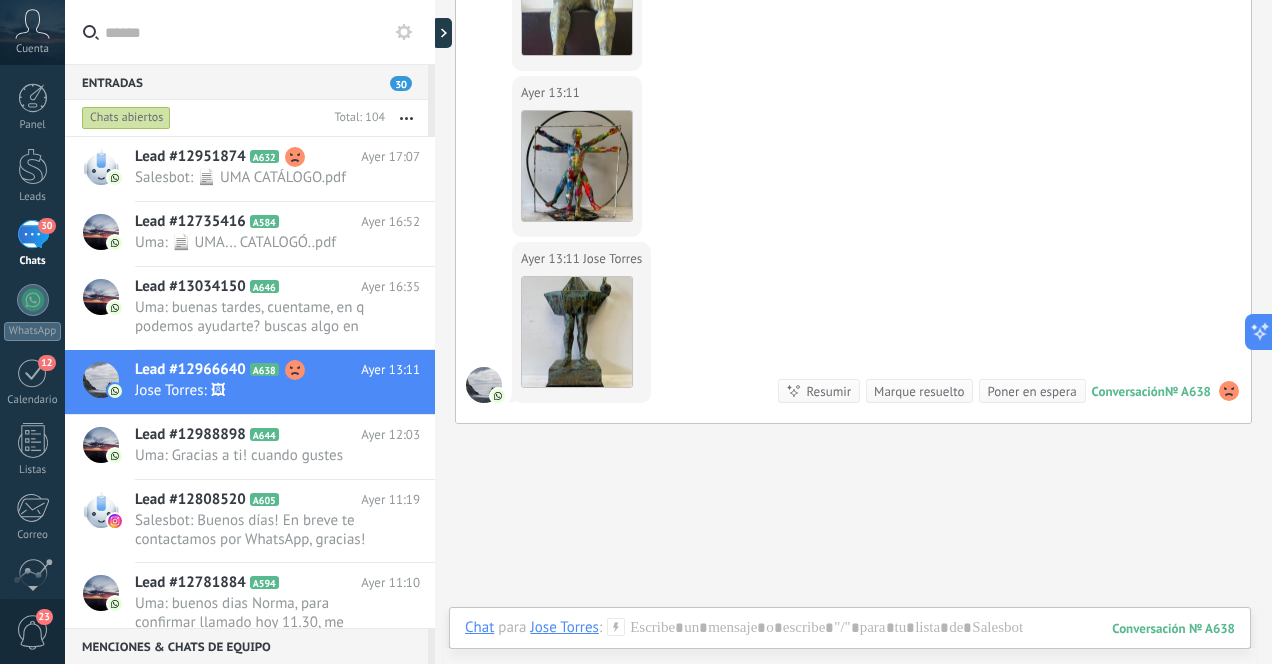 click on "30" at bounding box center (33, 234) 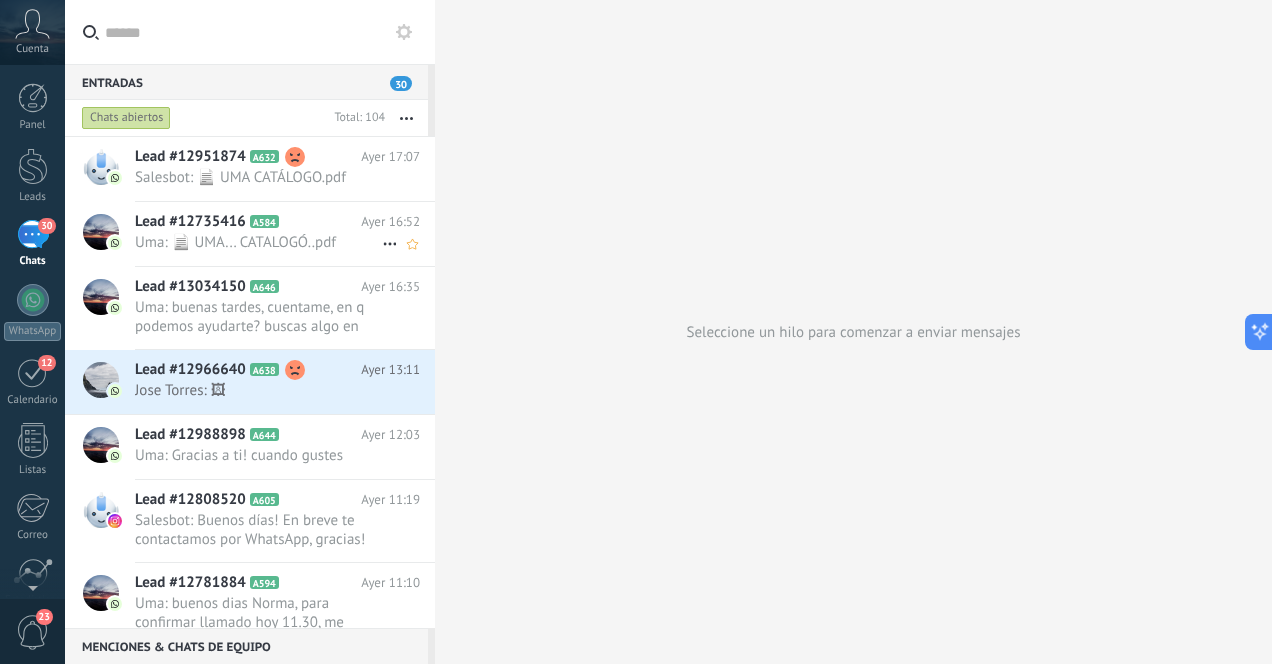 scroll, scrollTop: 0, scrollLeft: 0, axis: both 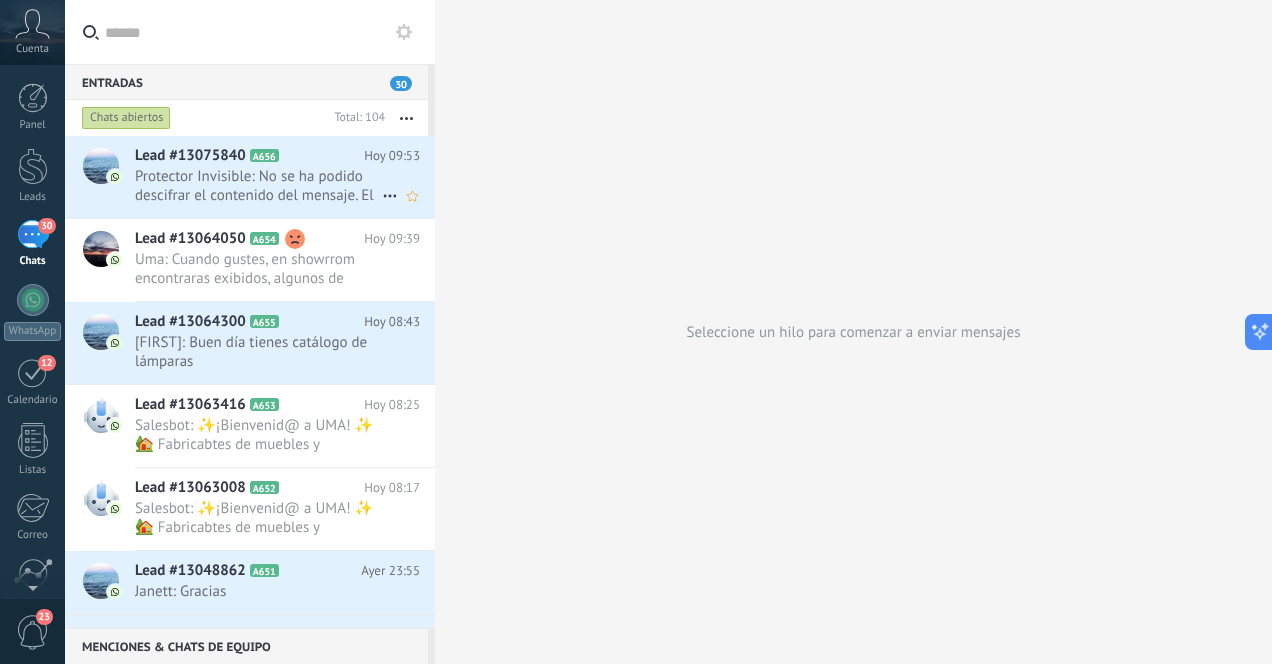 click on "Protector Invisible: No se ha podido descifrar el contenido del mensaje. El mensaje no puede leerse aquí. Por favor, visualízalo en..." at bounding box center [258, 186] 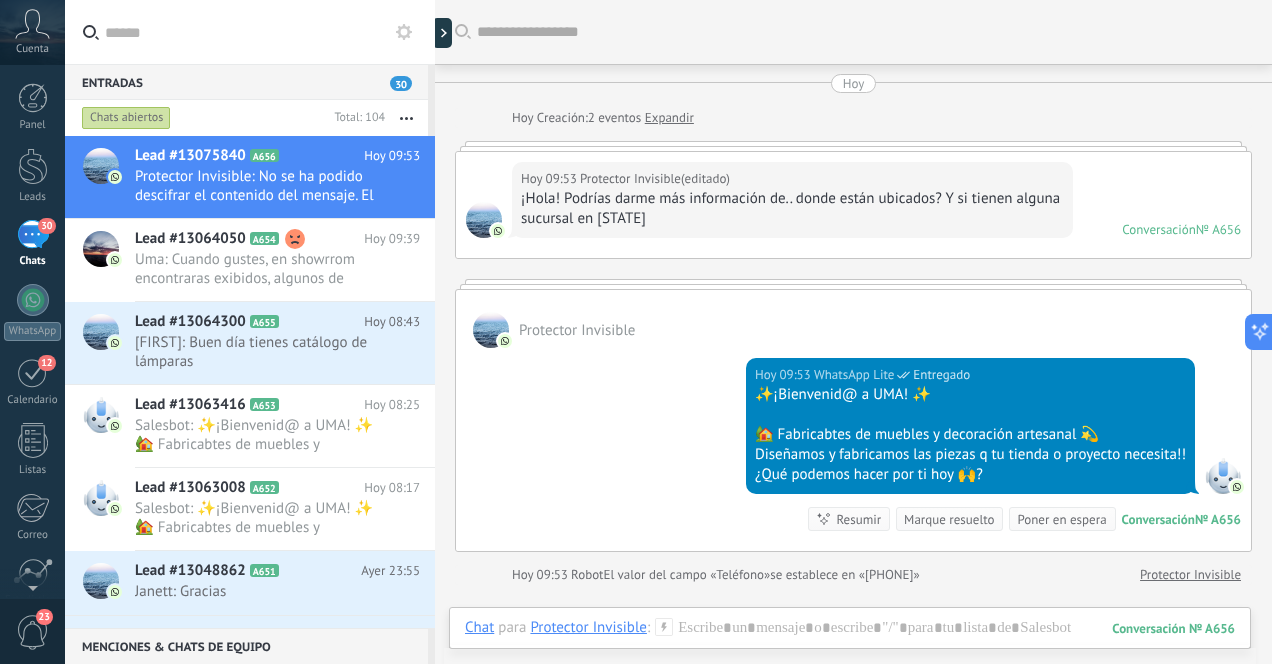scroll, scrollTop: 4, scrollLeft: 0, axis: vertical 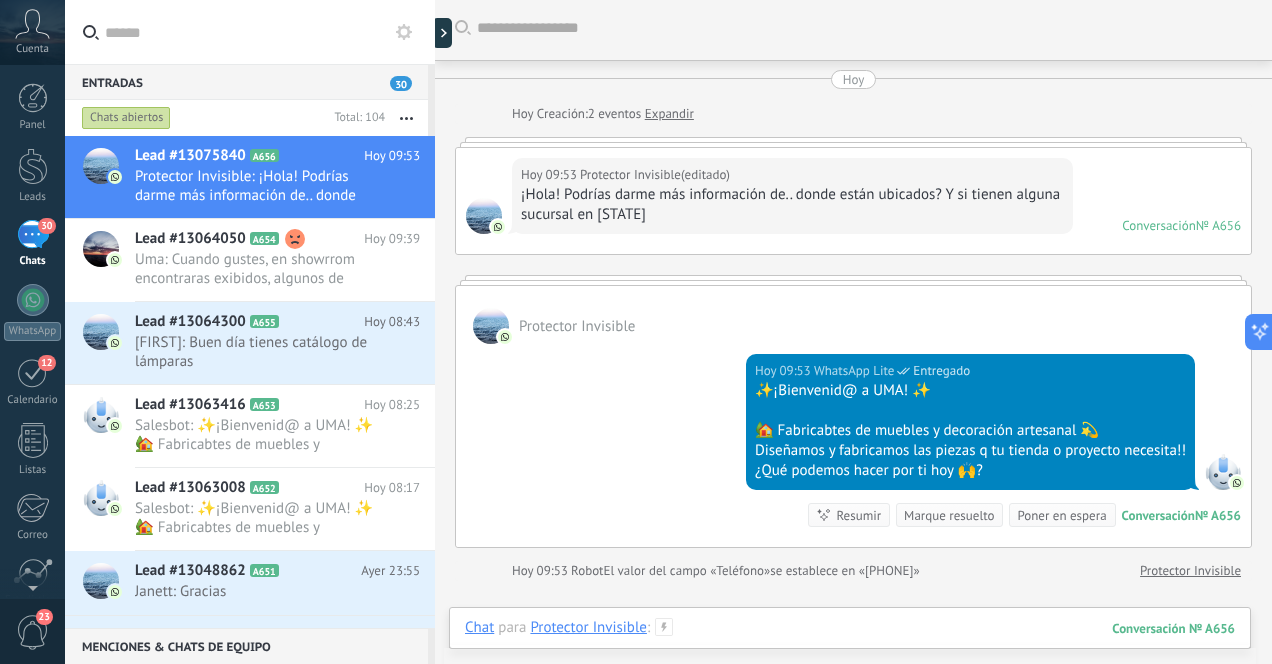 click at bounding box center (850, 648) 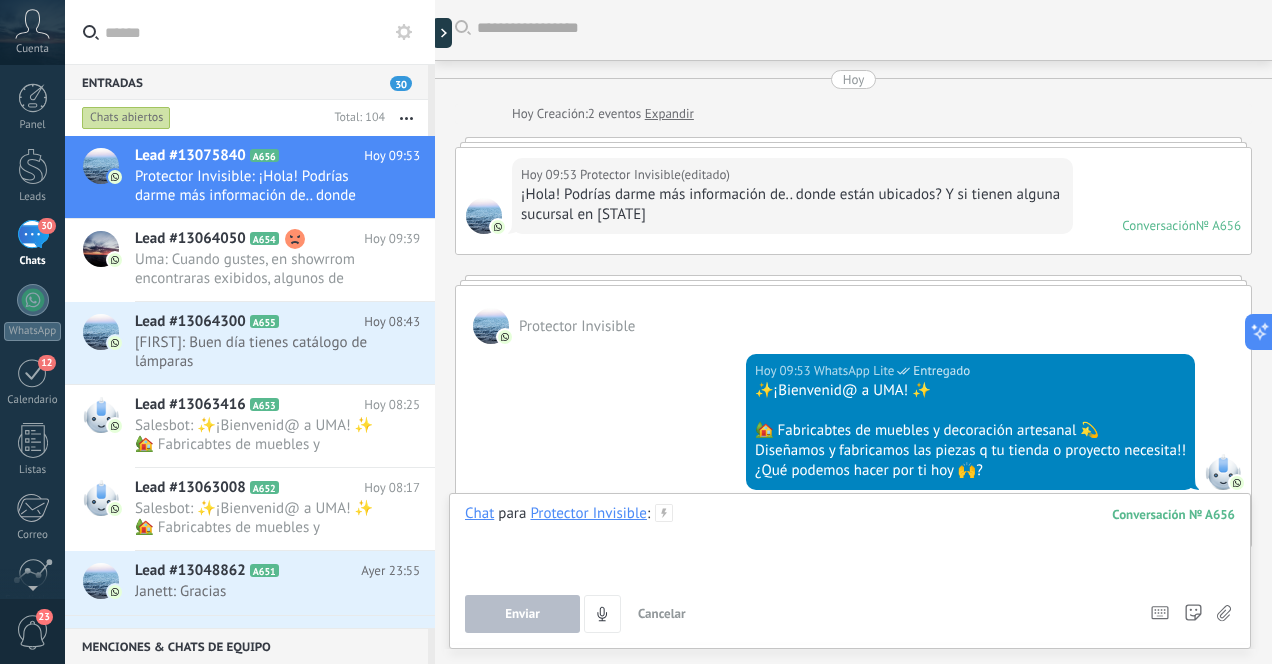 type 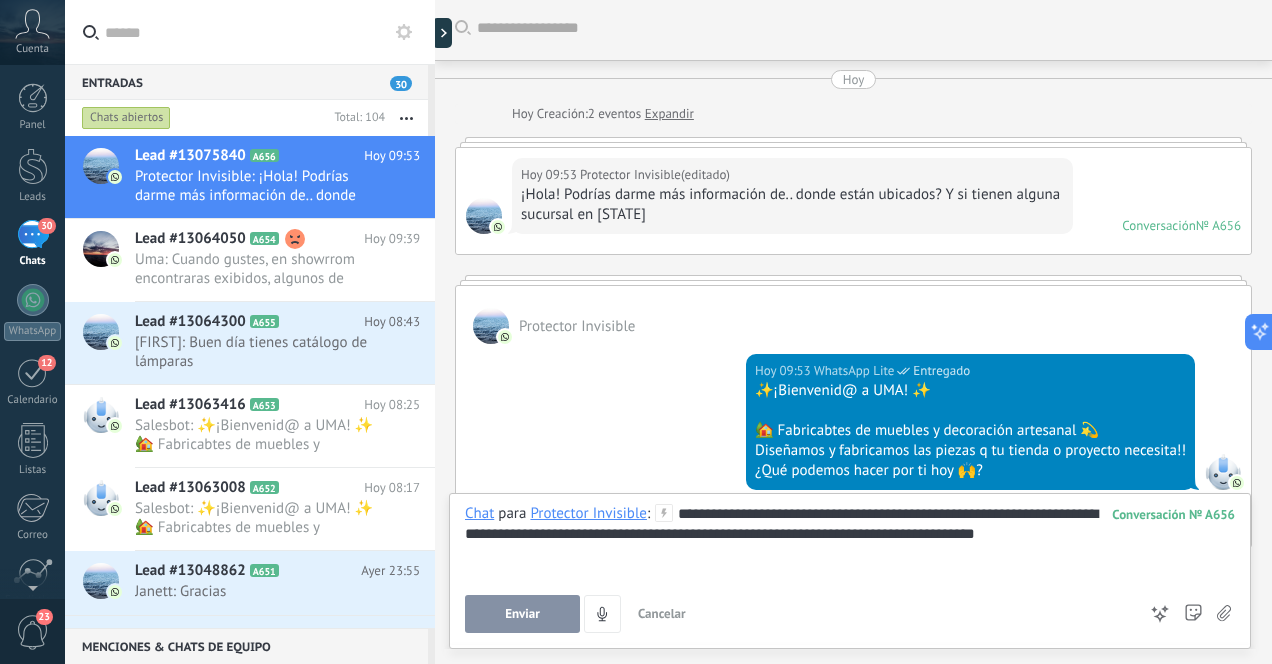 click on "**********" at bounding box center (850, 542) 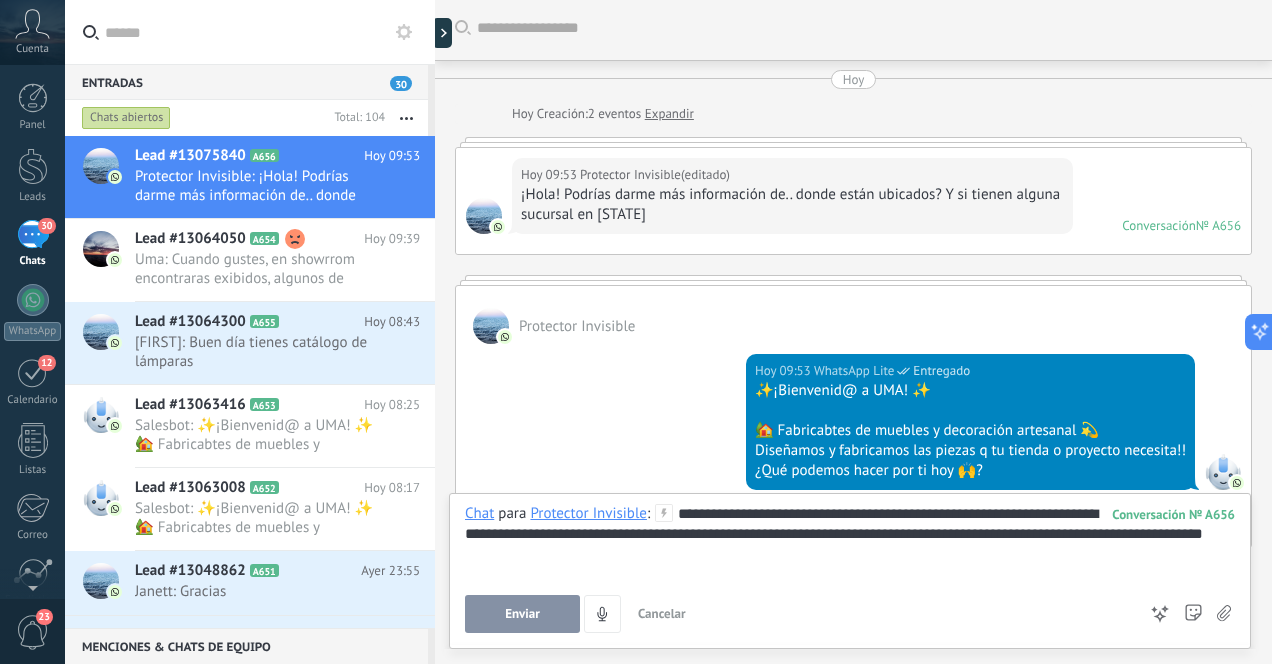 click on "**********" at bounding box center [850, 542] 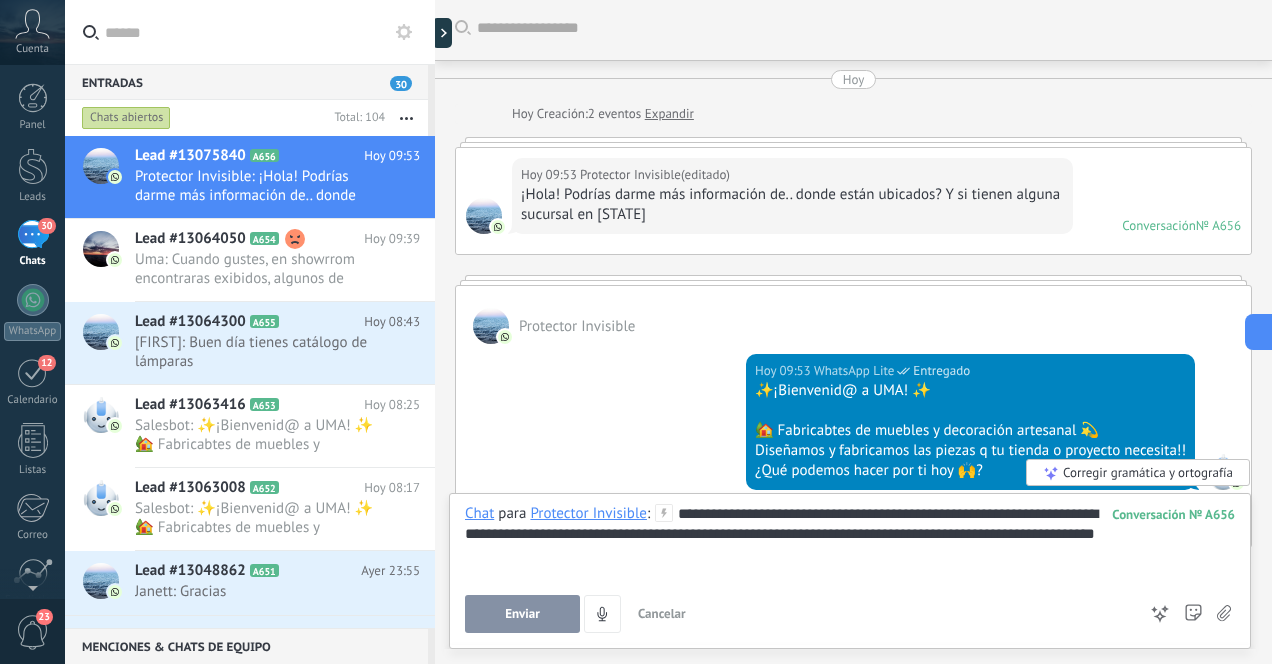 click on "**********" at bounding box center (850, 542) 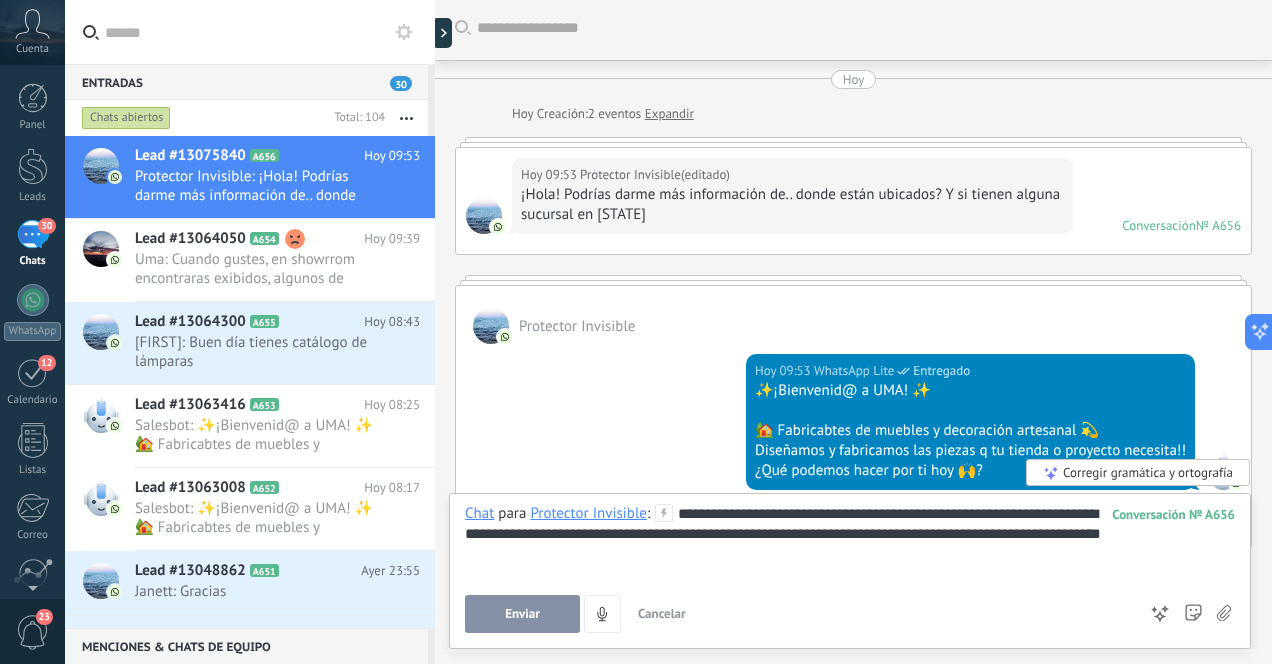 click on "Enviar" at bounding box center (522, 614) 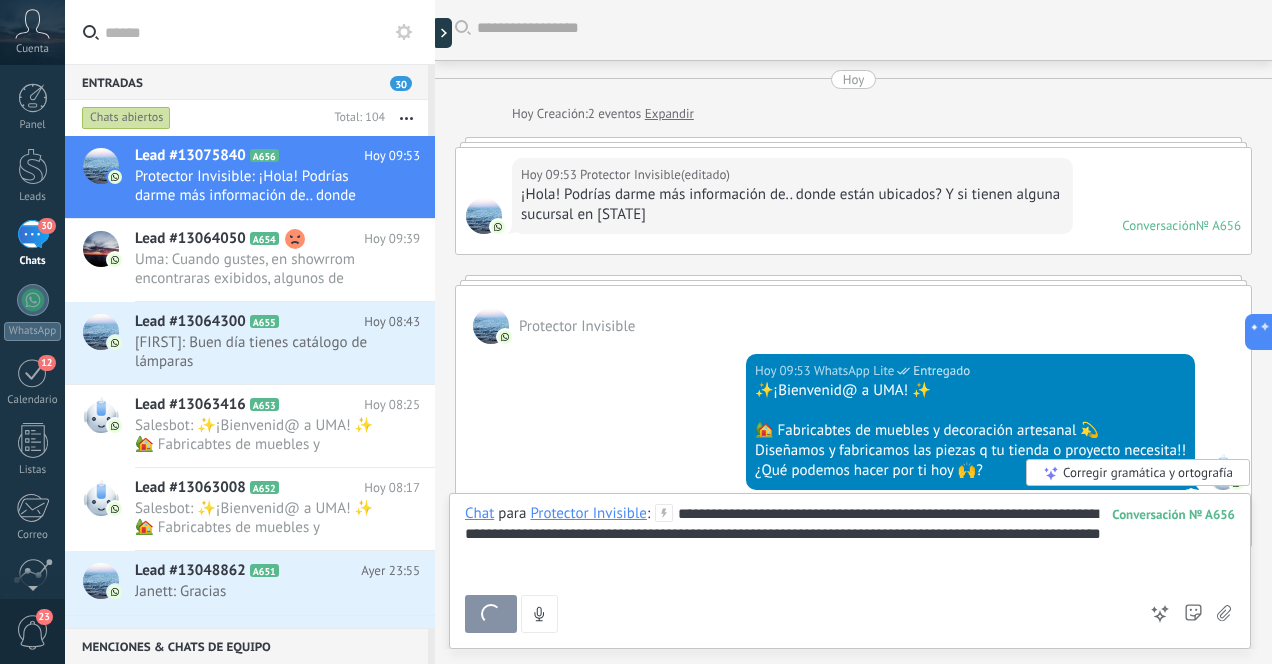 scroll, scrollTop: 256, scrollLeft: 0, axis: vertical 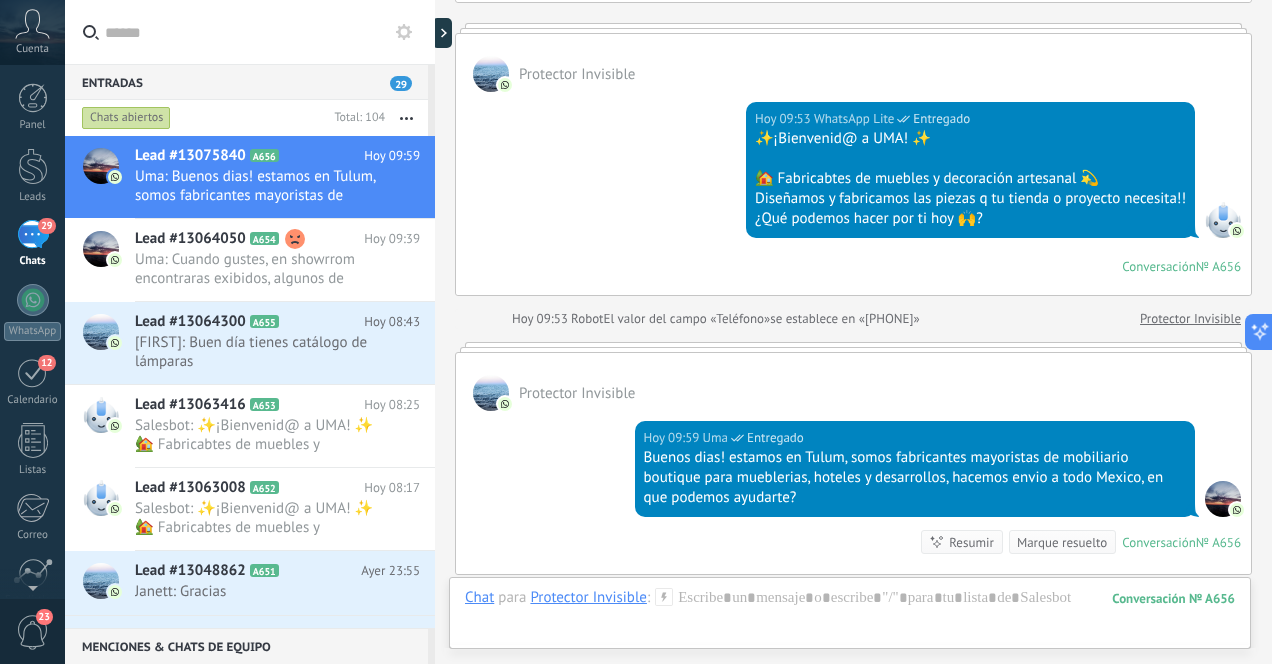 click on "Buenos dias! estamos en Tulum, somos fabricantes mayoristas de mobiliario boutique para mueblerias, hoteles y desarrollos, hacemos envio a todo Mexico, en que podemos ayudarte?" at bounding box center (915, 478) 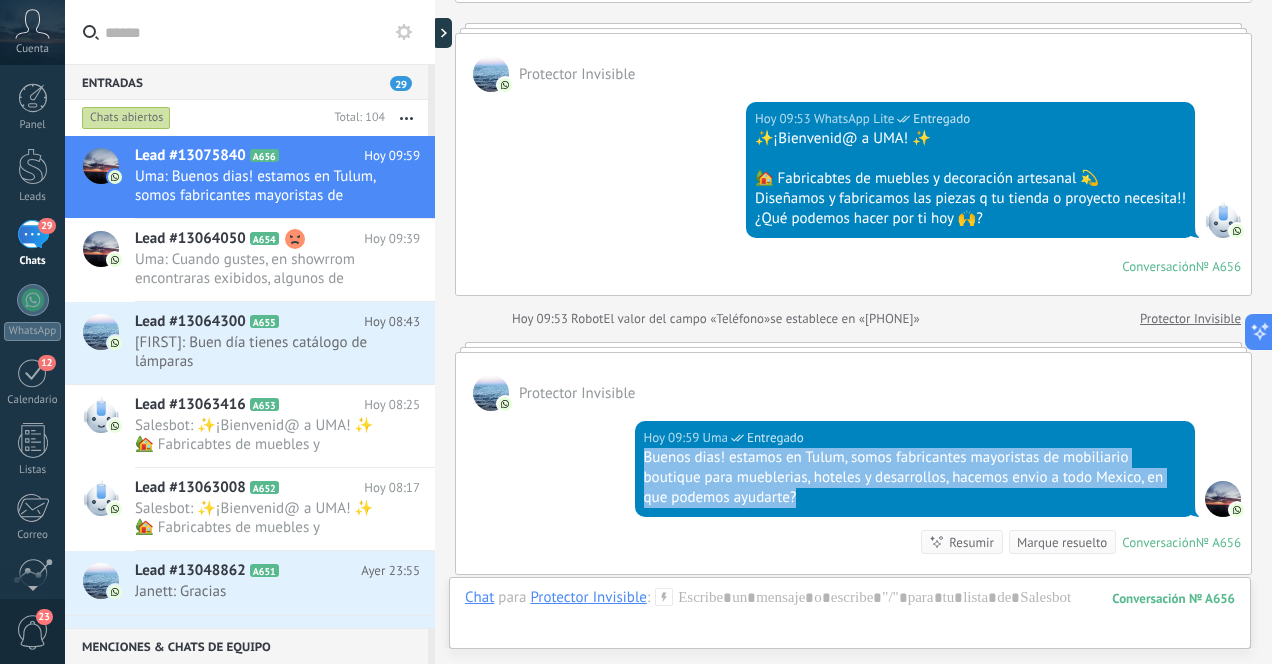 drag, startPoint x: 640, startPoint y: 457, endPoint x: 800, endPoint y: 494, distance: 164.22241 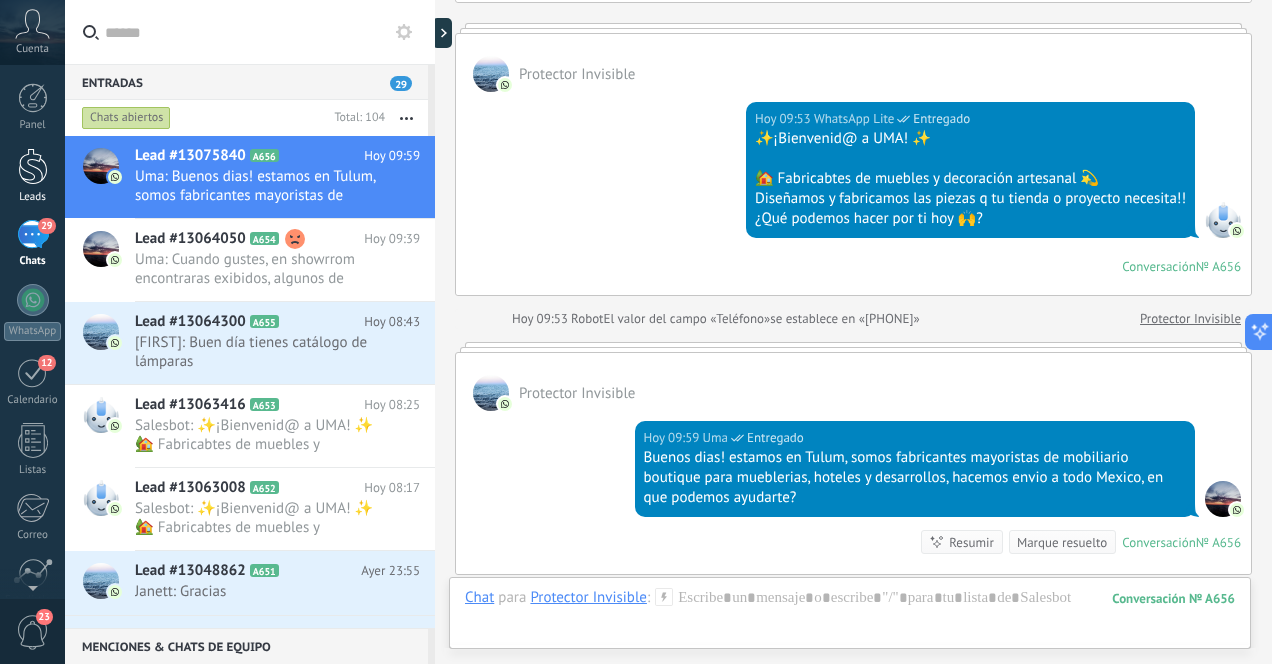 click at bounding box center (33, 166) 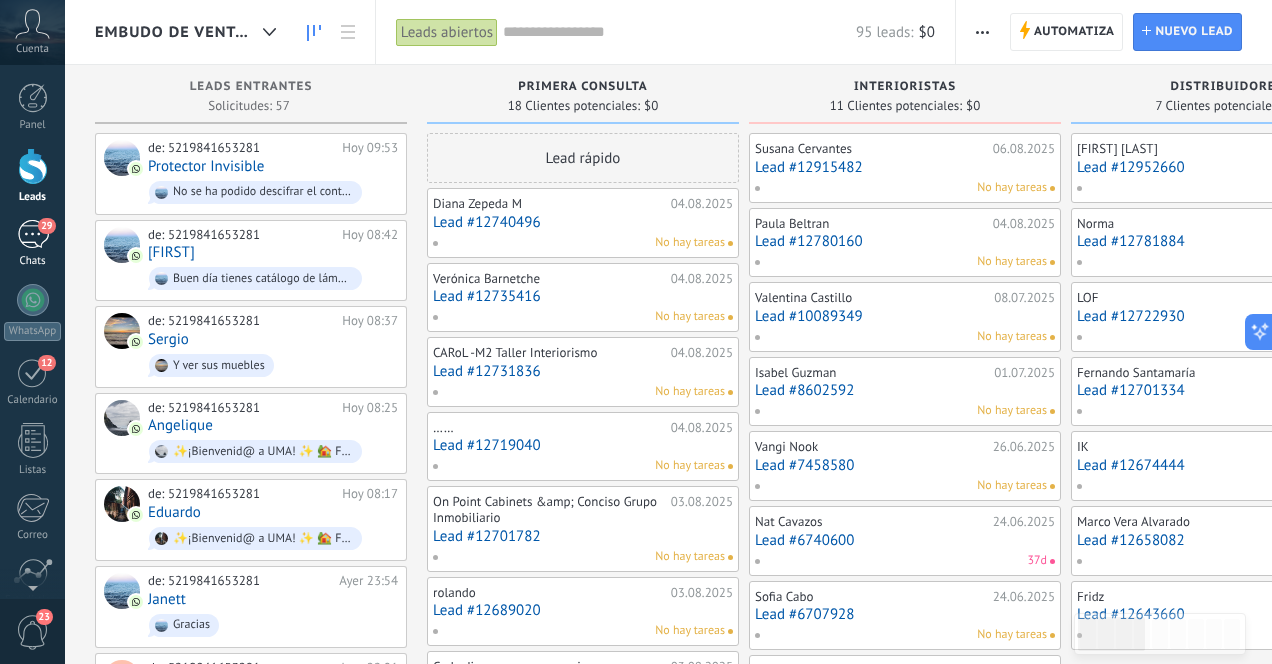 click on "29" at bounding box center [33, 234] 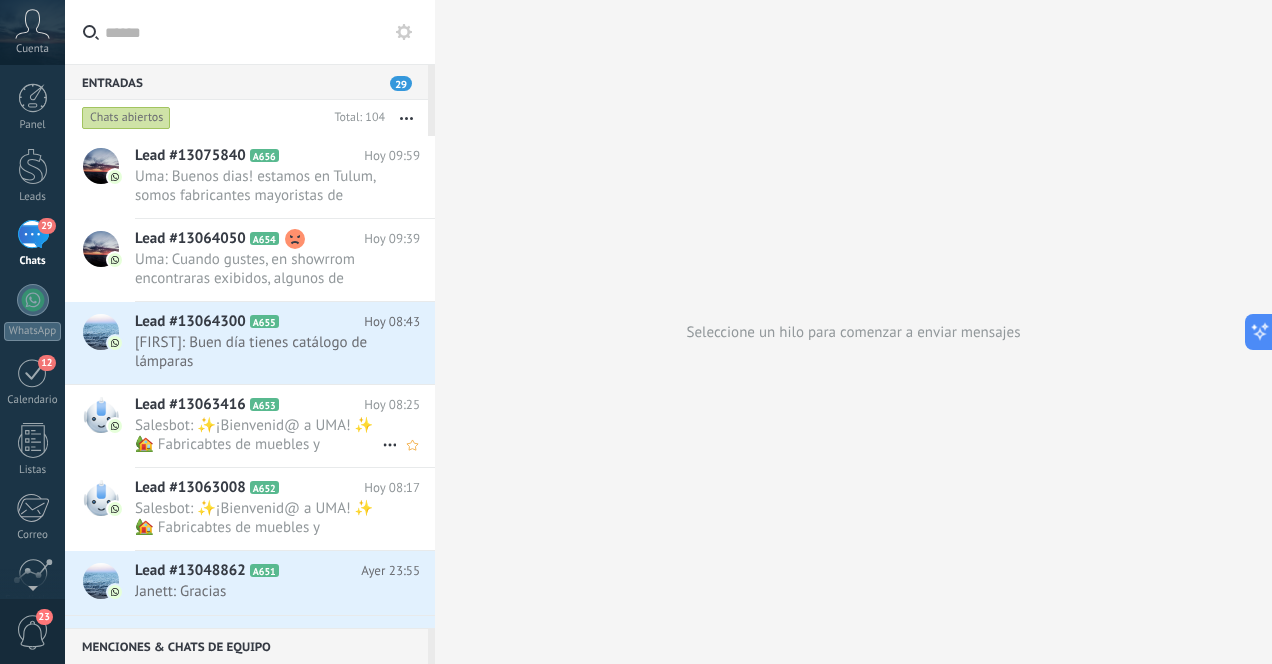 click on "Salesbot: ✨¡Bienvenid@ a UMA! ✨
🏡 Fabricabtes de muebles y decoración artesanal 💫
Diseñamos y fabricamos las piezas q t..." at bounding box center [258, 435] 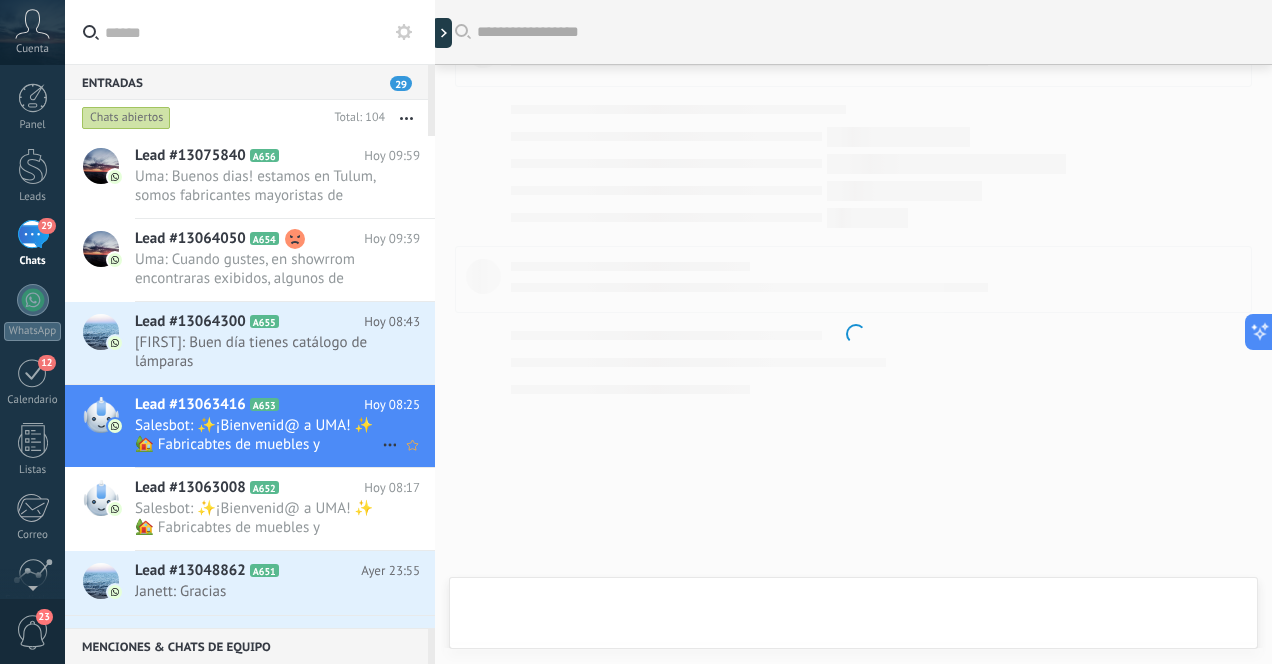 scroll, scrollTop: 2, scrollLeft: 0, axis: vertical 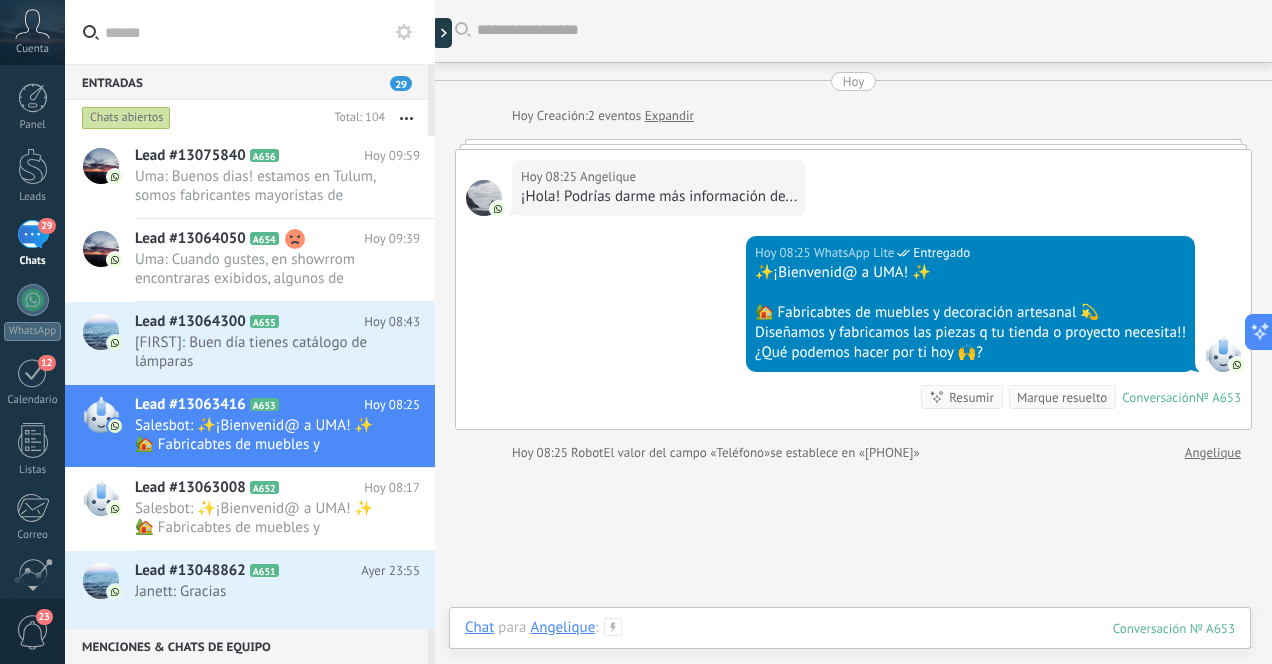 click at bounding box center [850, 648] 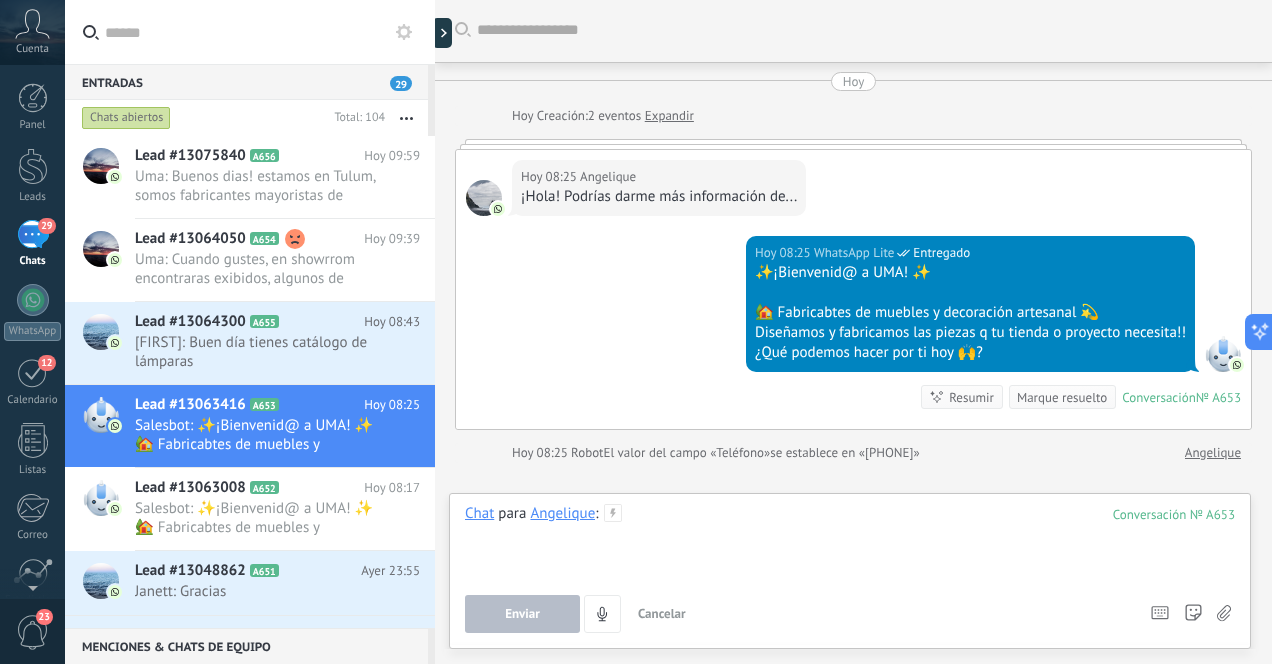 paste 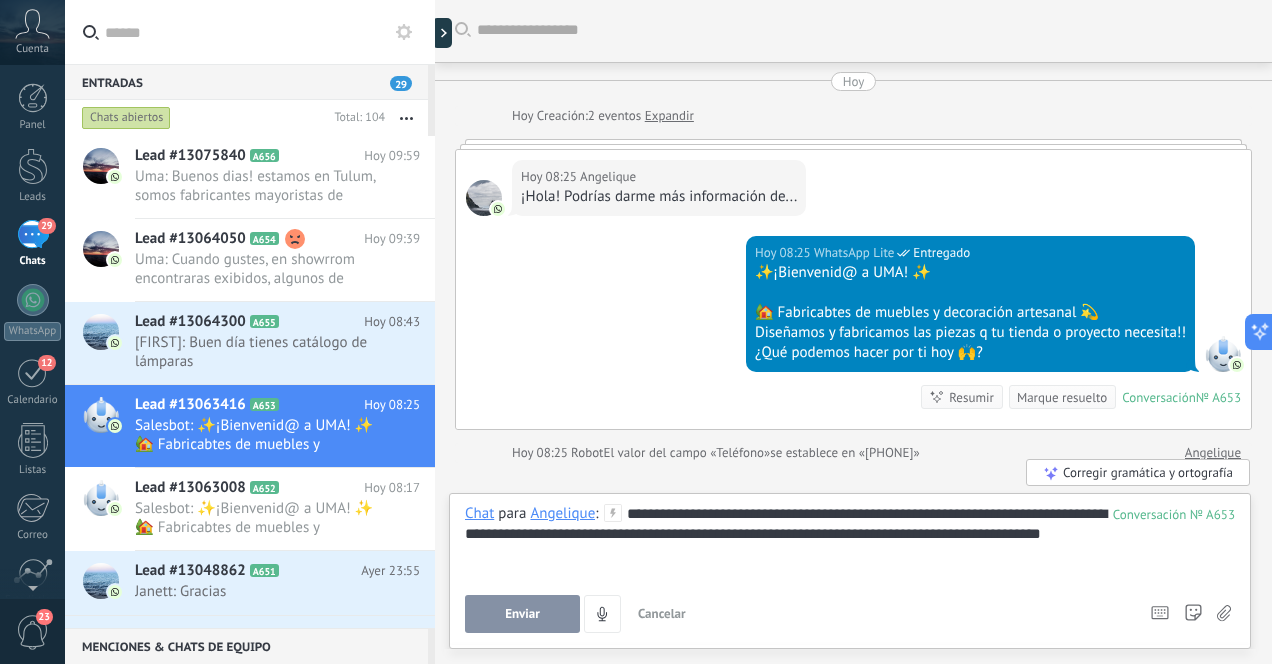 click on "Enviar" at bounding box center [522, 614] 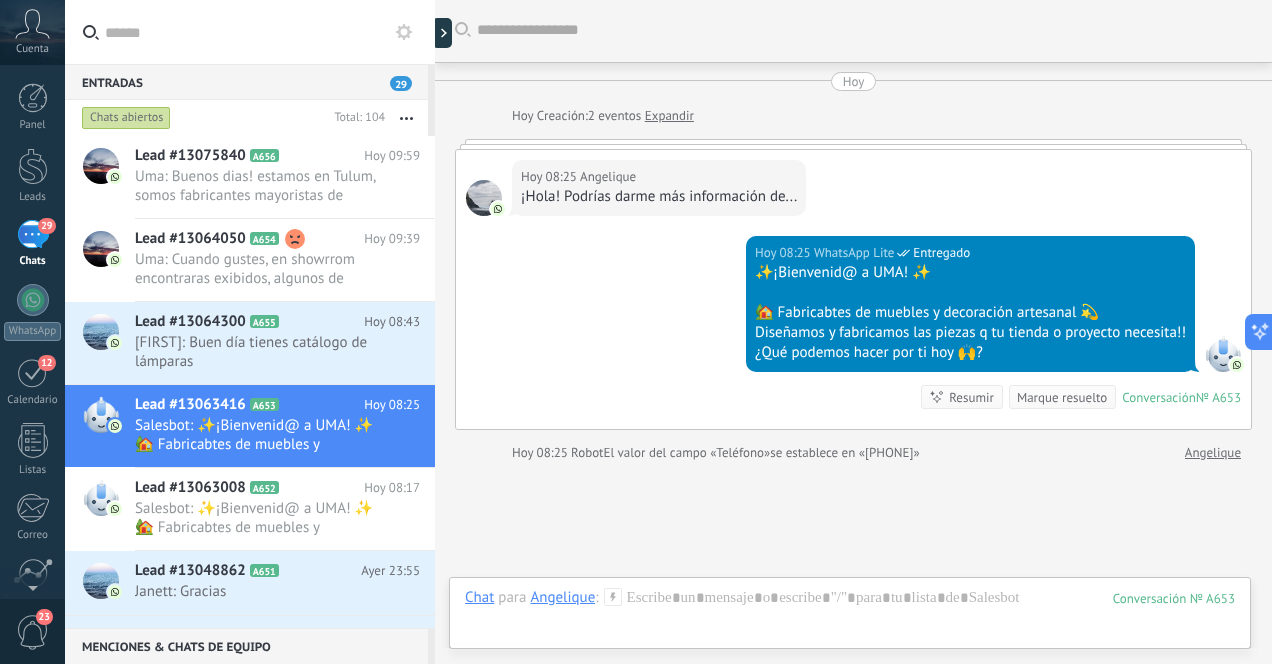scroll, scrollTop: 136, scrollLeft: 0, axis: vertical 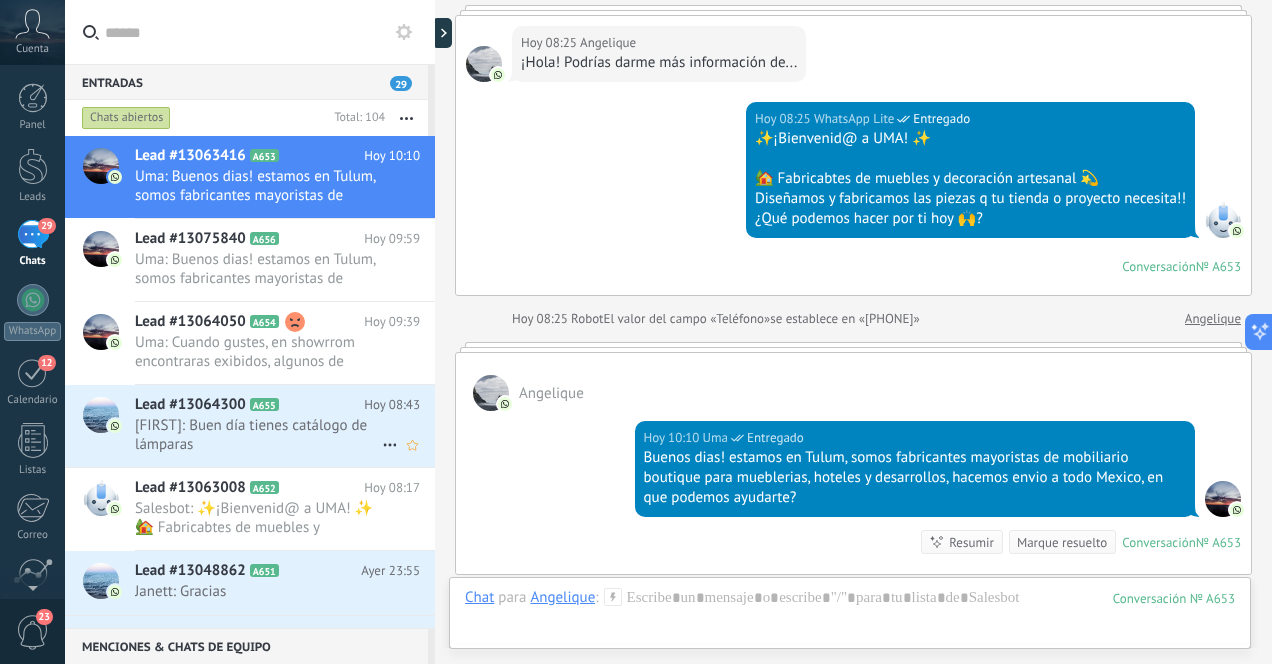 click on "[FIRST]: Buen día tienes catálogo de lámparas" at bounding box center [258, 435] 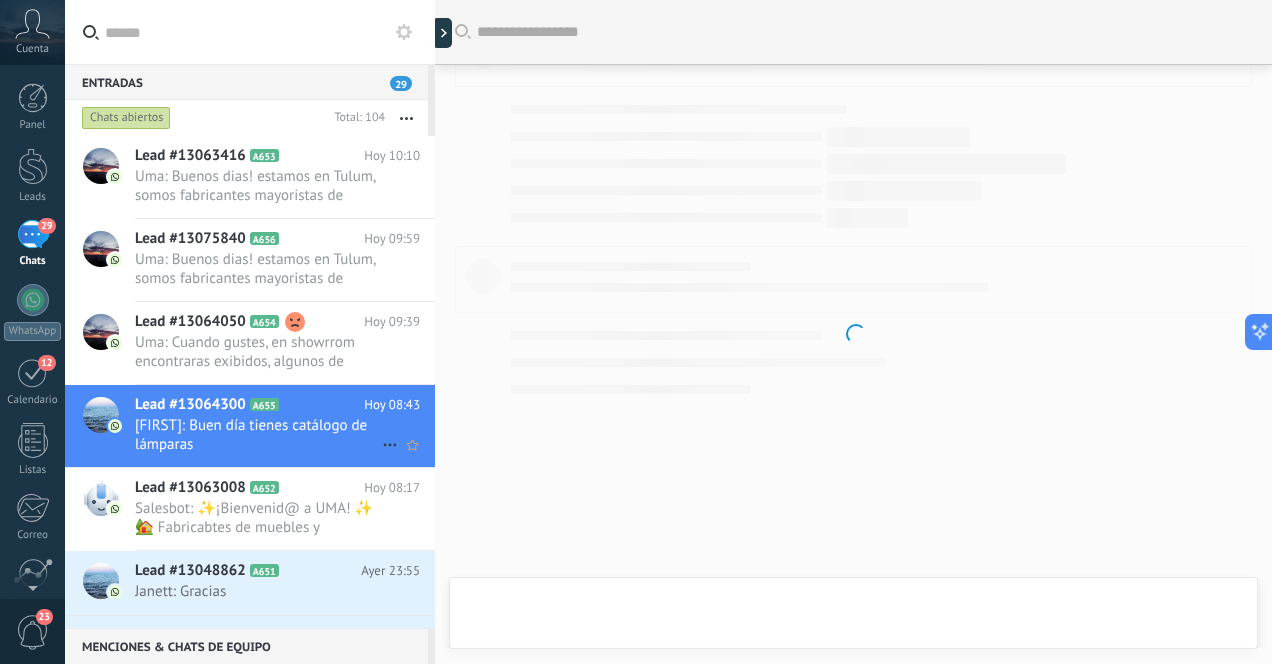 scroll, scrollTop: 194, scrollLeft: 0, axis: vertical 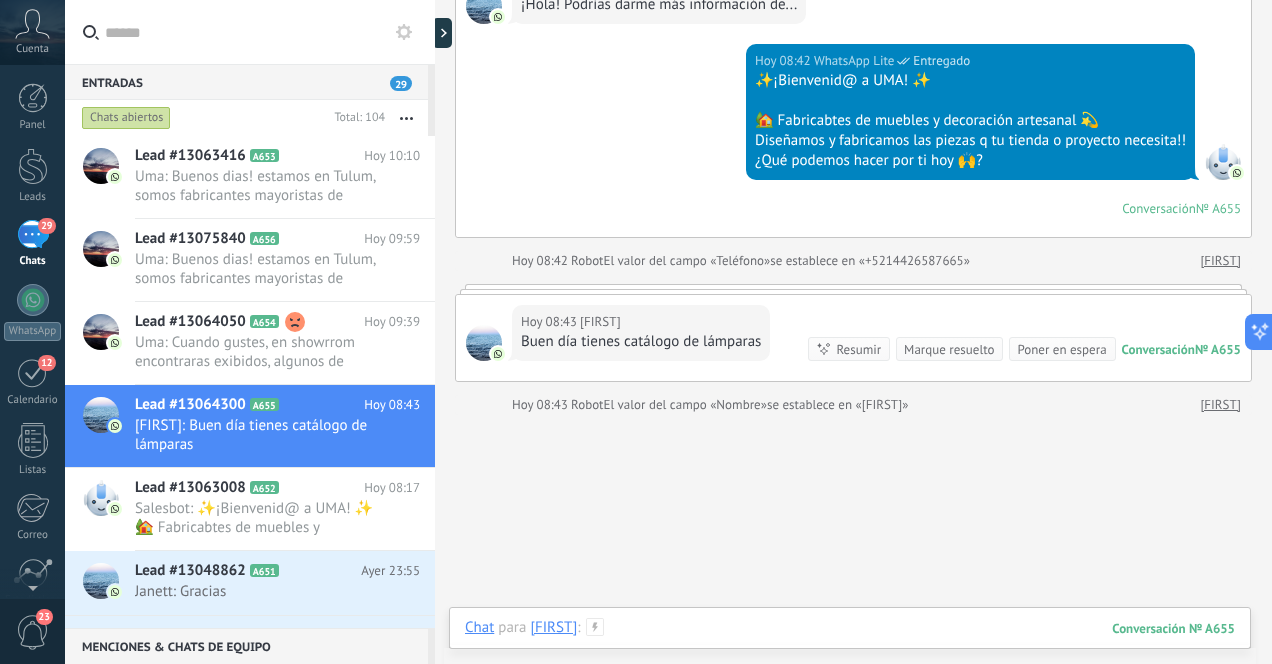 click at bounding box center [850, 648] 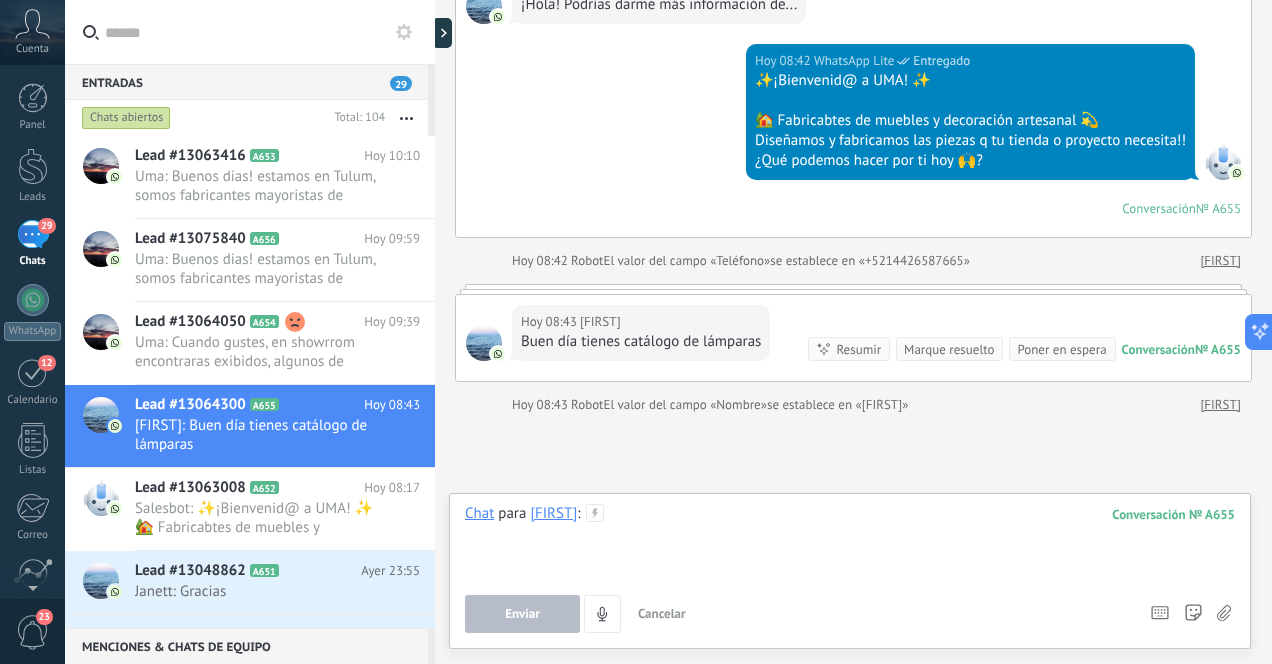paste 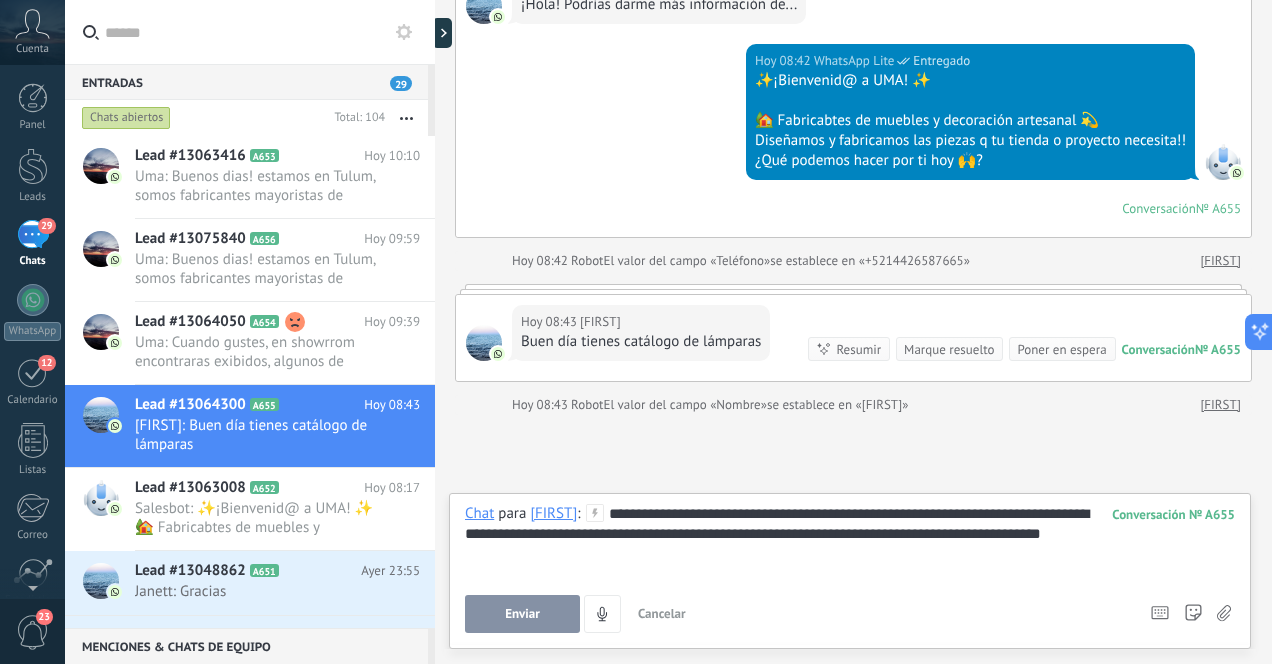click on "Enviar" at bounding box center (522, 614) 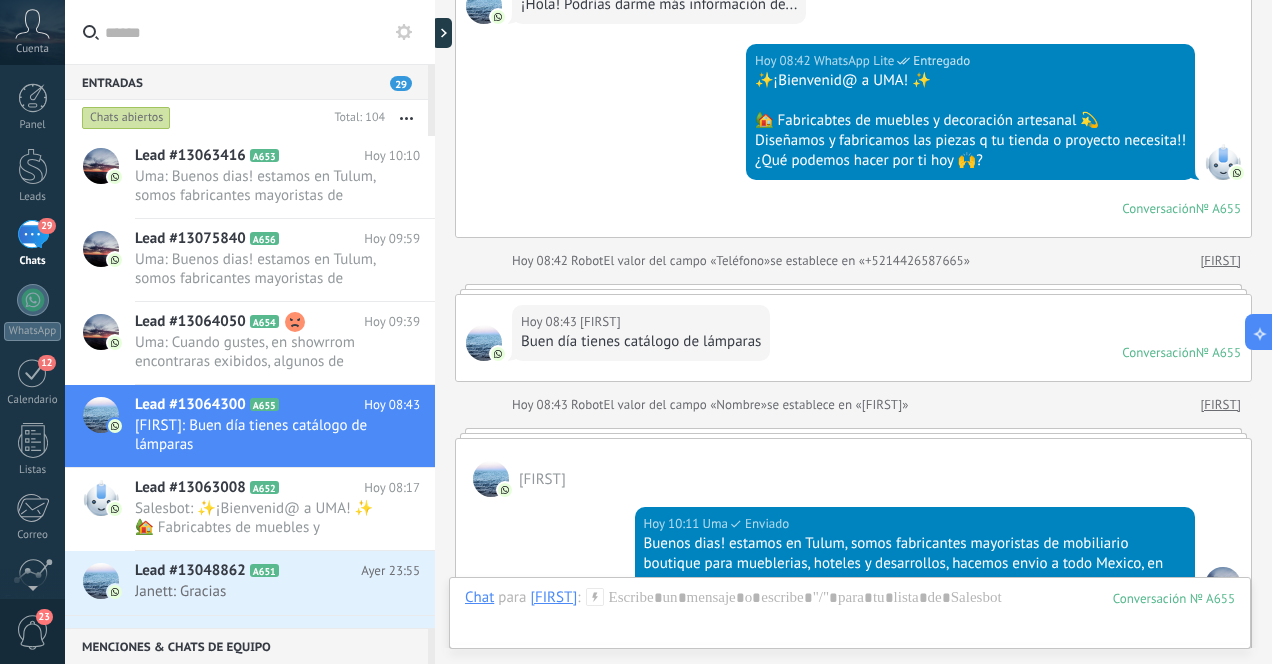 scroll, scrollTop: 539, scrollLeft: 0, axis: vertical 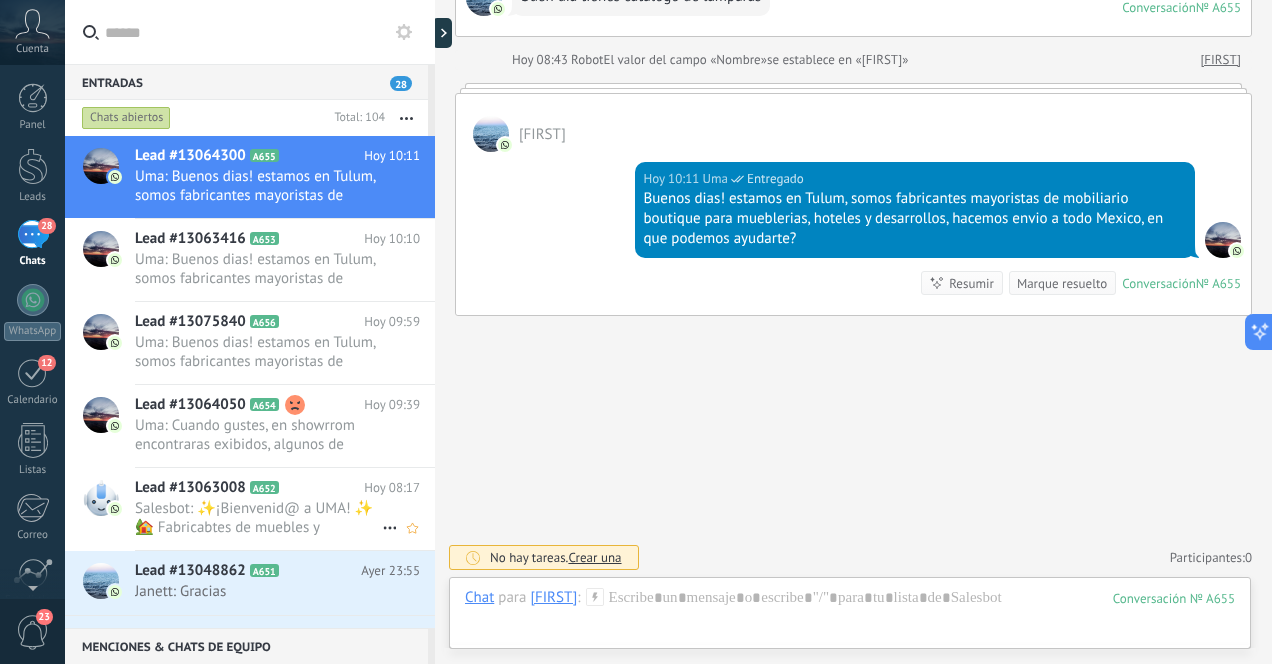 click on "Salesbot: ✨¡Bienvenid@ a UMA! ✨
🏡 Fabricabtes de muebles y decoración artesanal 💫
Diseñamos y fabricamos las piezas q t..." at bounding box center (258, 518) 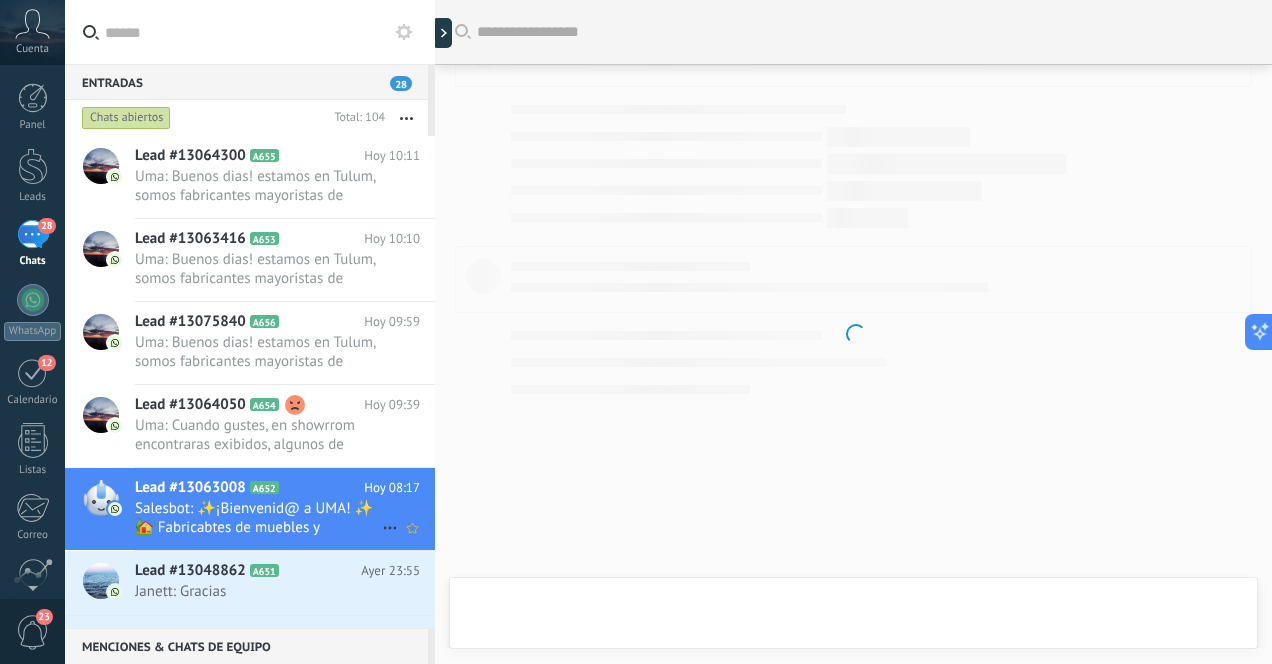 scroll, scrollTop: 109, scrollLeft: 0, axis: vertical 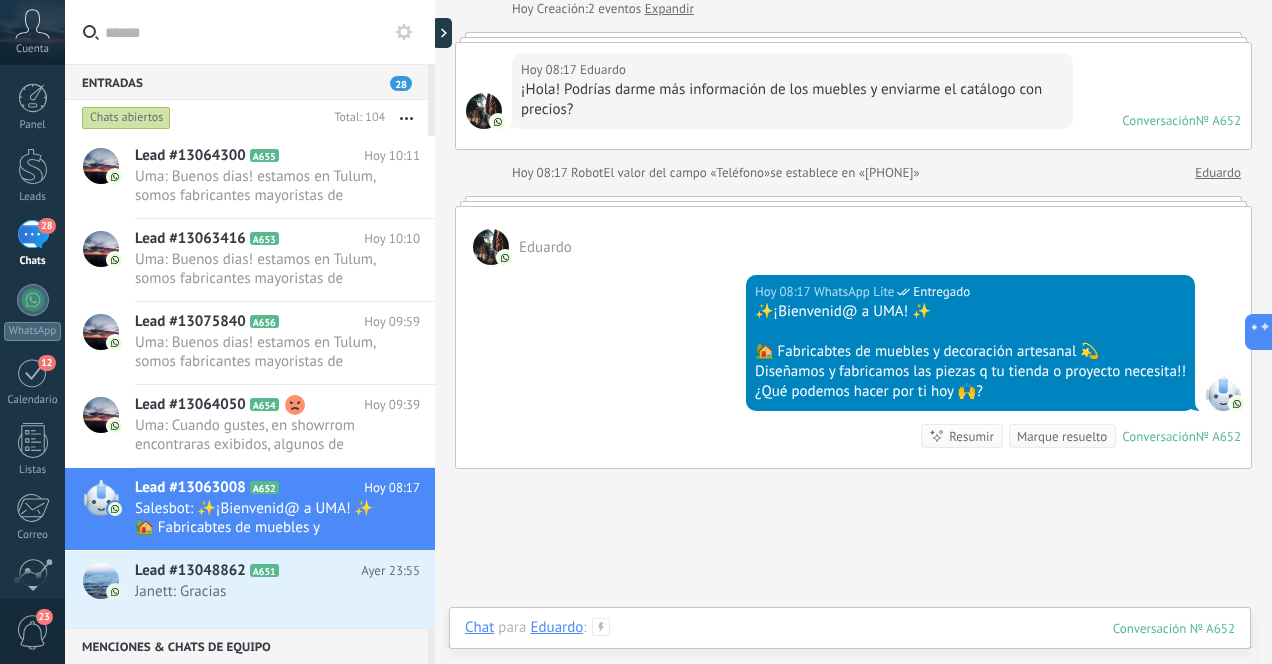 click at bounding box center [850, 648] 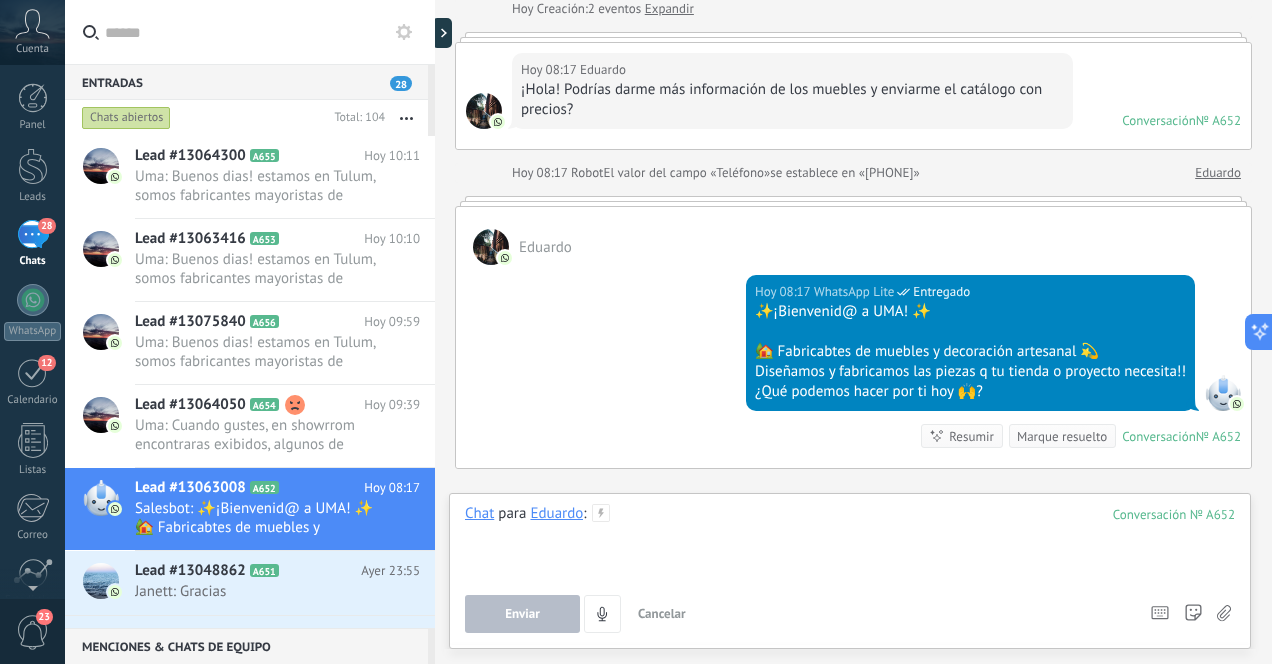 paste 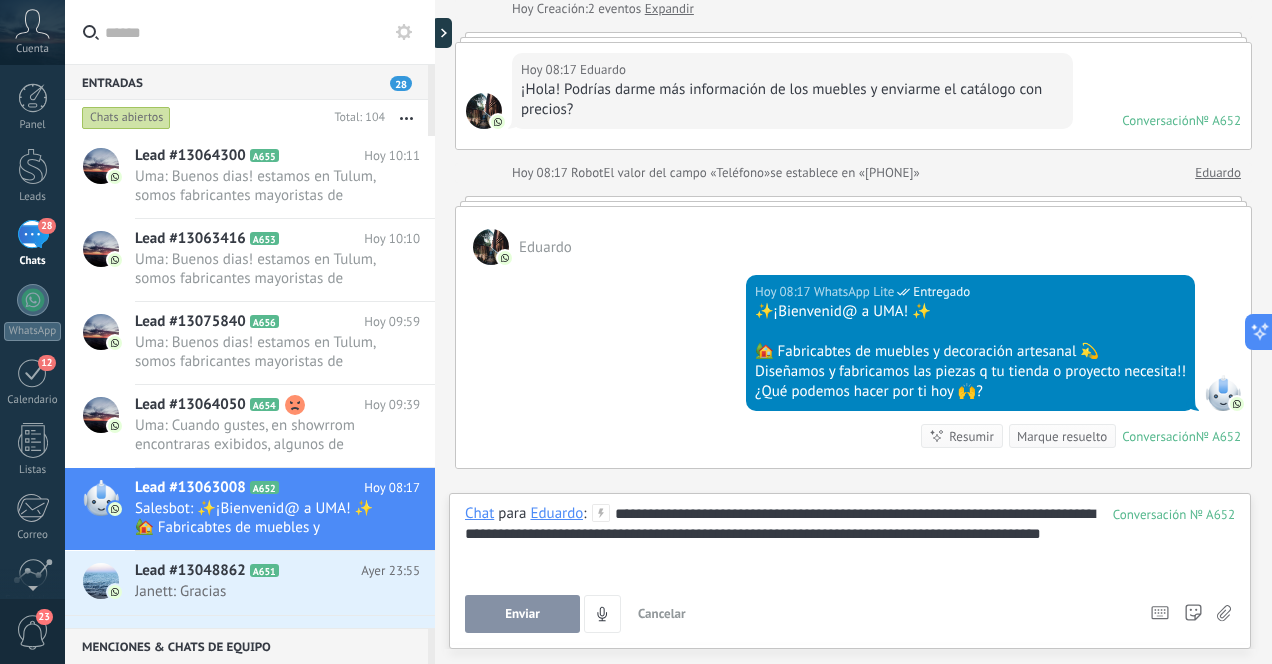 click on "Enviar" at bounding box center (522, 614) 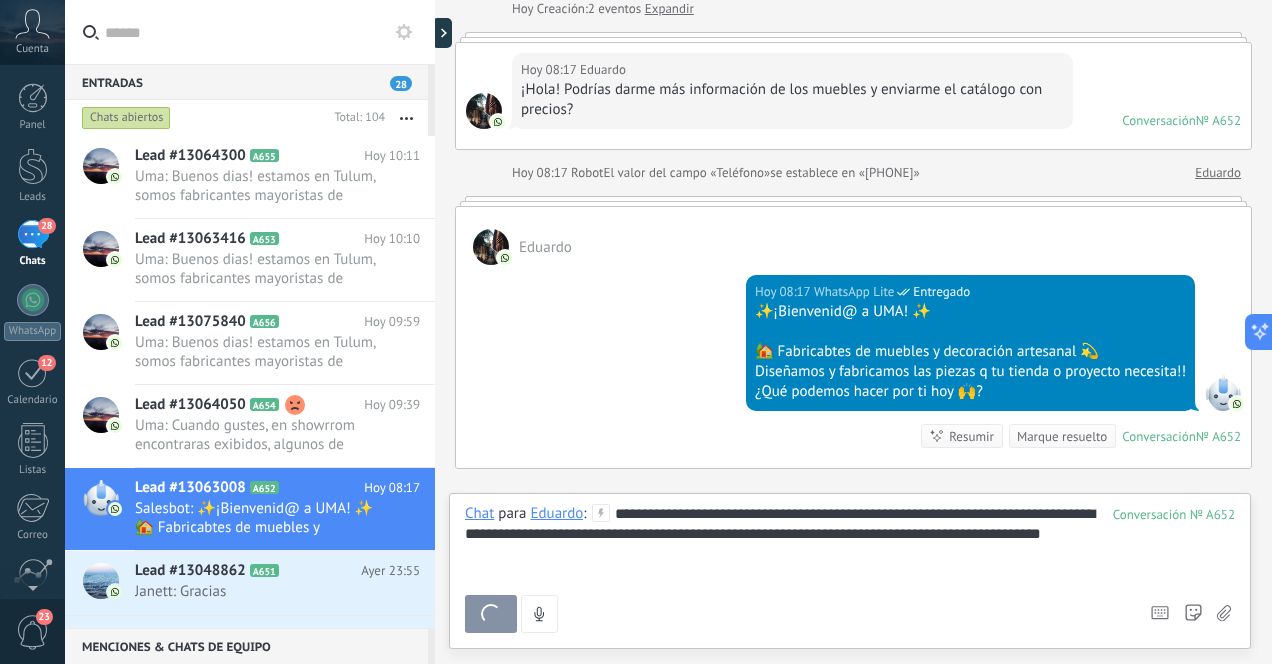 scroll, scrollTop: 378, scrollLeft: 0, axis: vertical 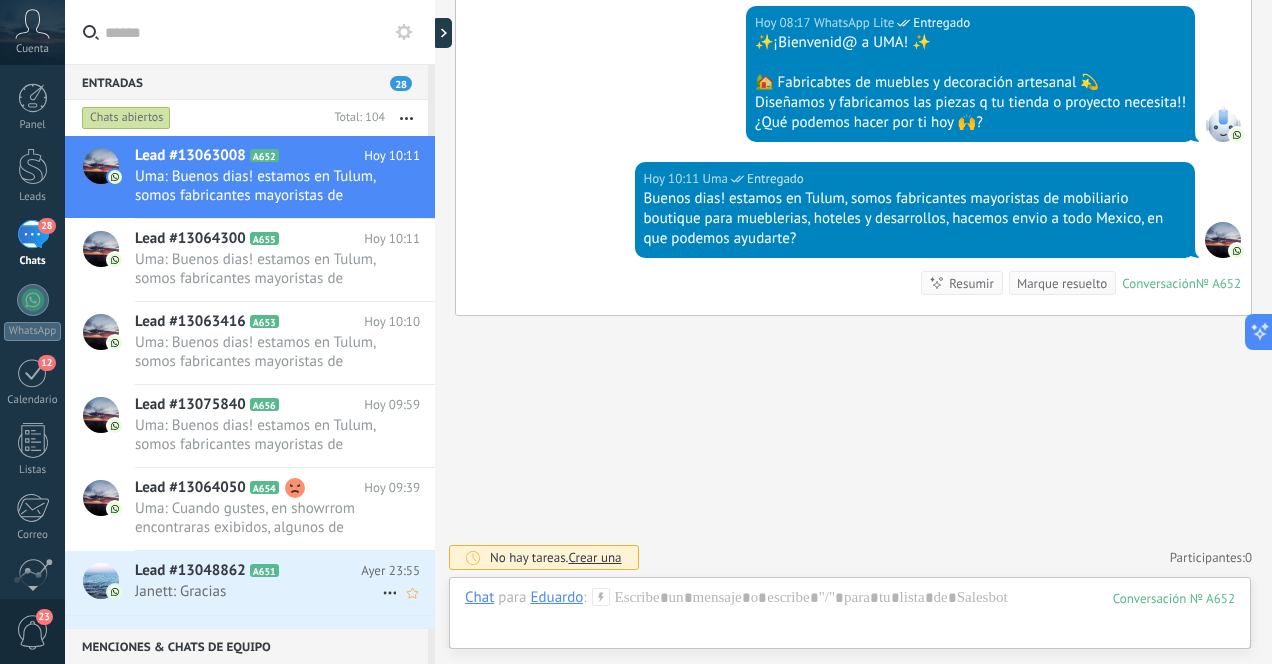 click on "Lead #13048862
A651
Ayer 12:59
[FIRST] [LAST]: Gracias" at bounding box center [248, 571] 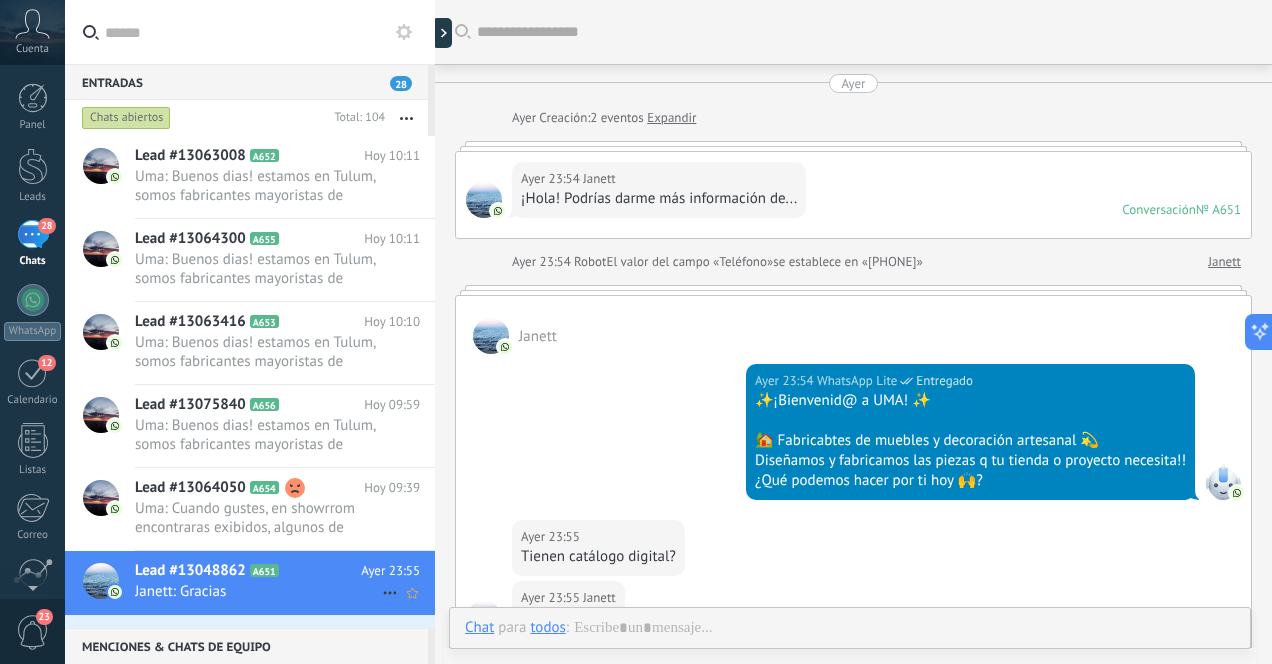 scroll, scrollTop: 286, scrollLeft: 0, axis: vertical 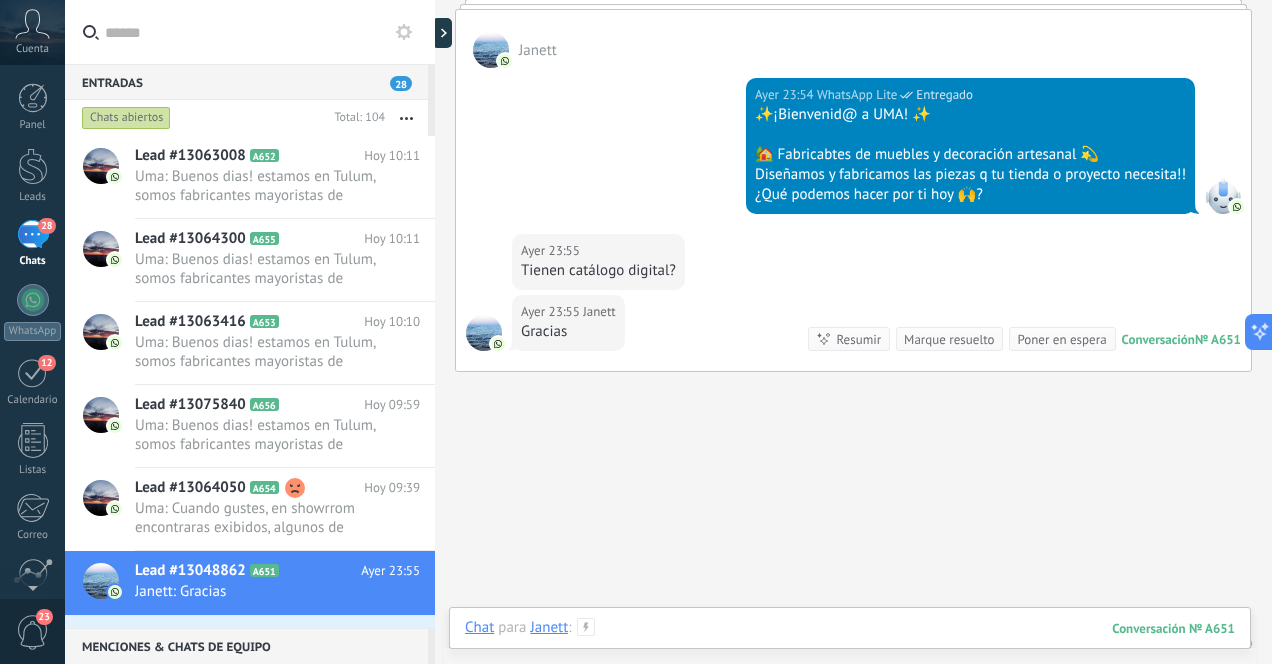 click at bounding box center [850, 648] 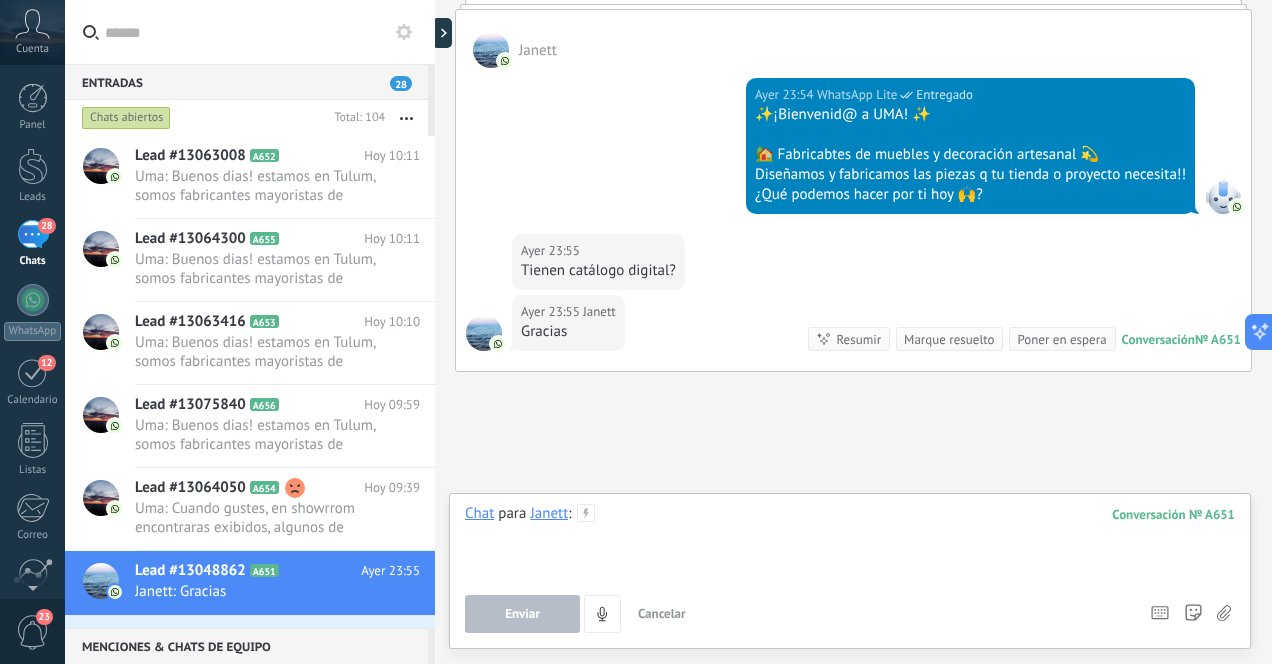 click at bounding box center (850, 542) 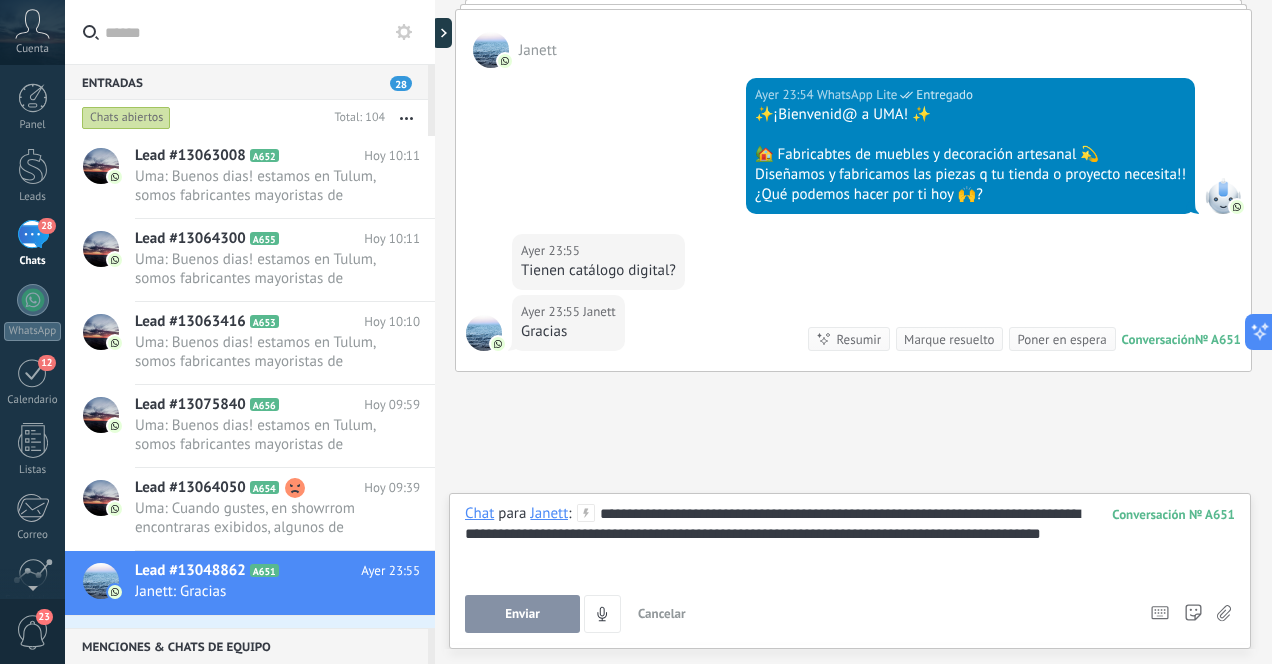 click on "Enviar" at bounding box center [522, 614] 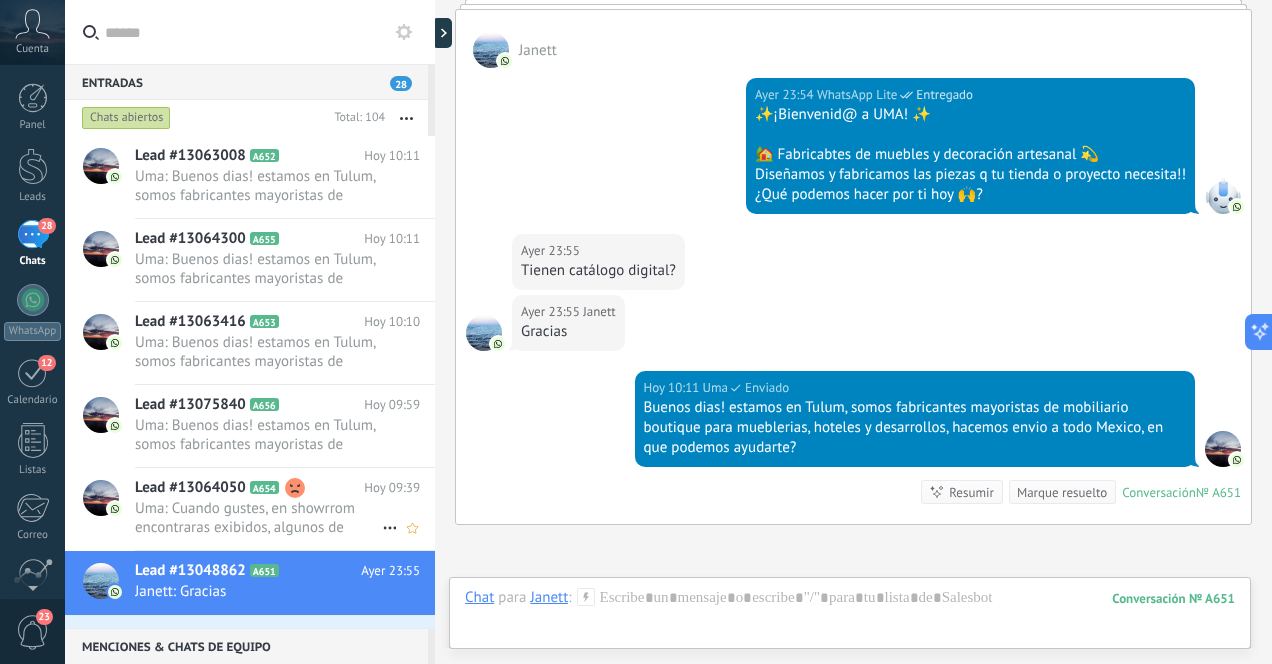 scroll, scrollTop: 495, scrollLeft: 0, axis: vertical 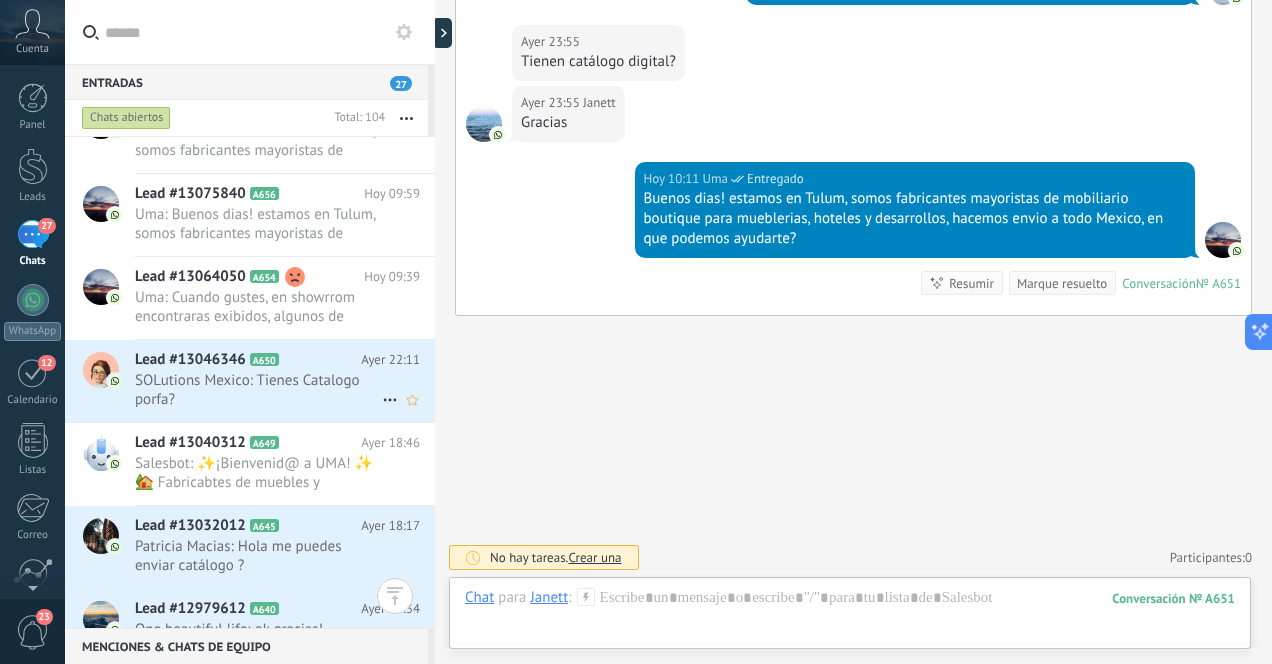 click on "SOLutions Mexico: Tienes Catalogo porfa?" at bounding box center [258, 390] 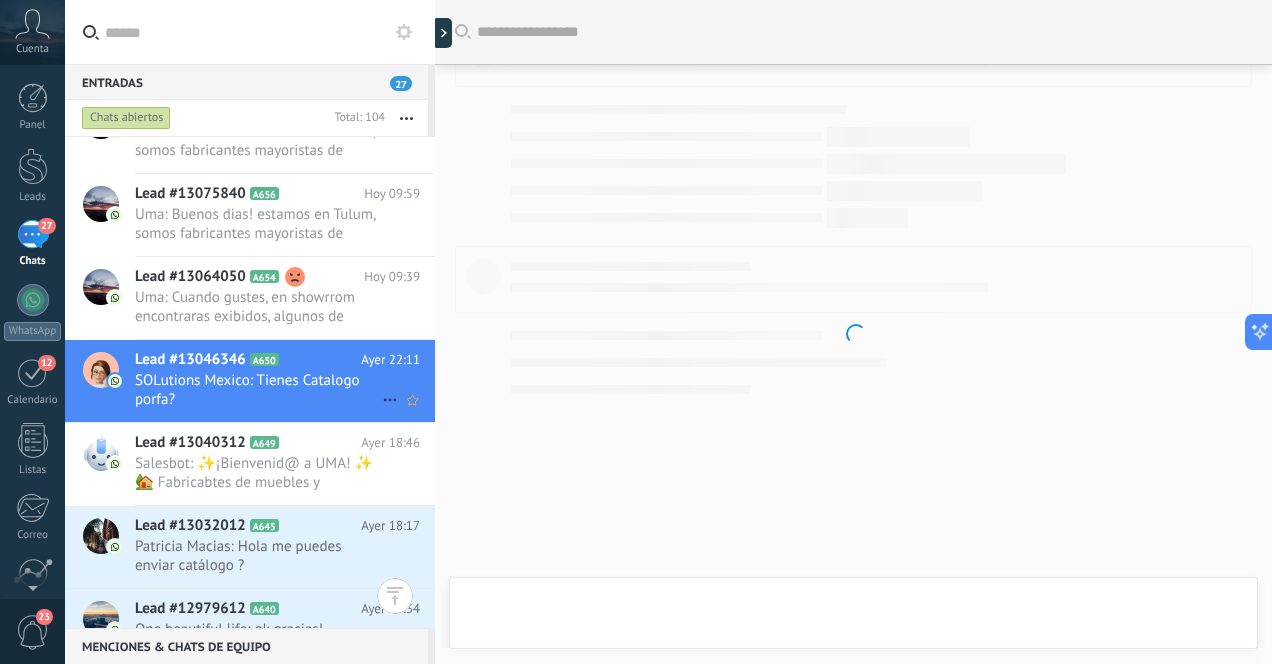 scroll, scrollTop: 294, scrollLeft: 0, axis: vertical 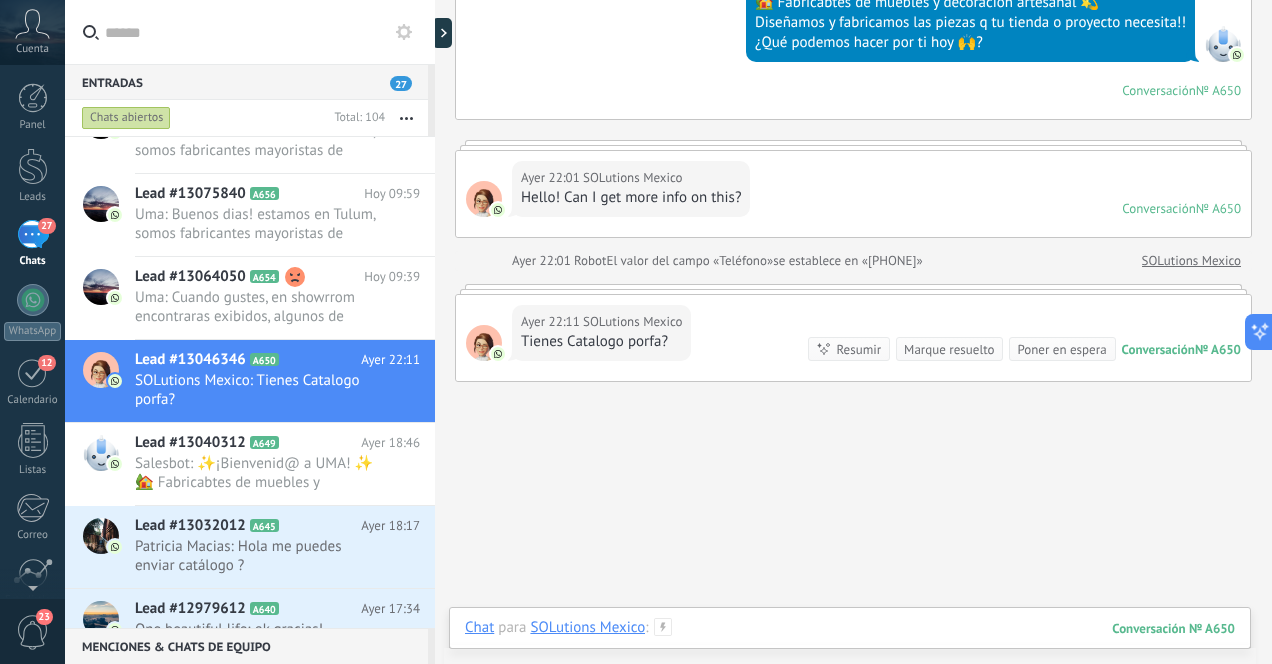 click at bounding box center (850, 648) 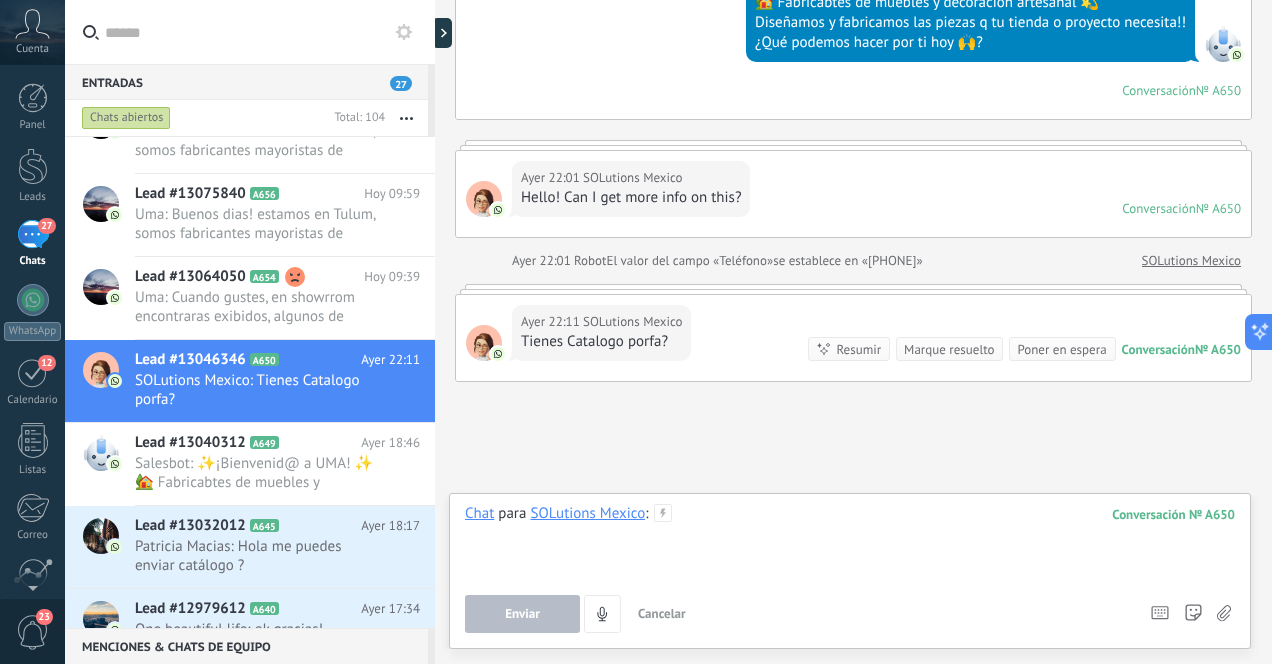 paste 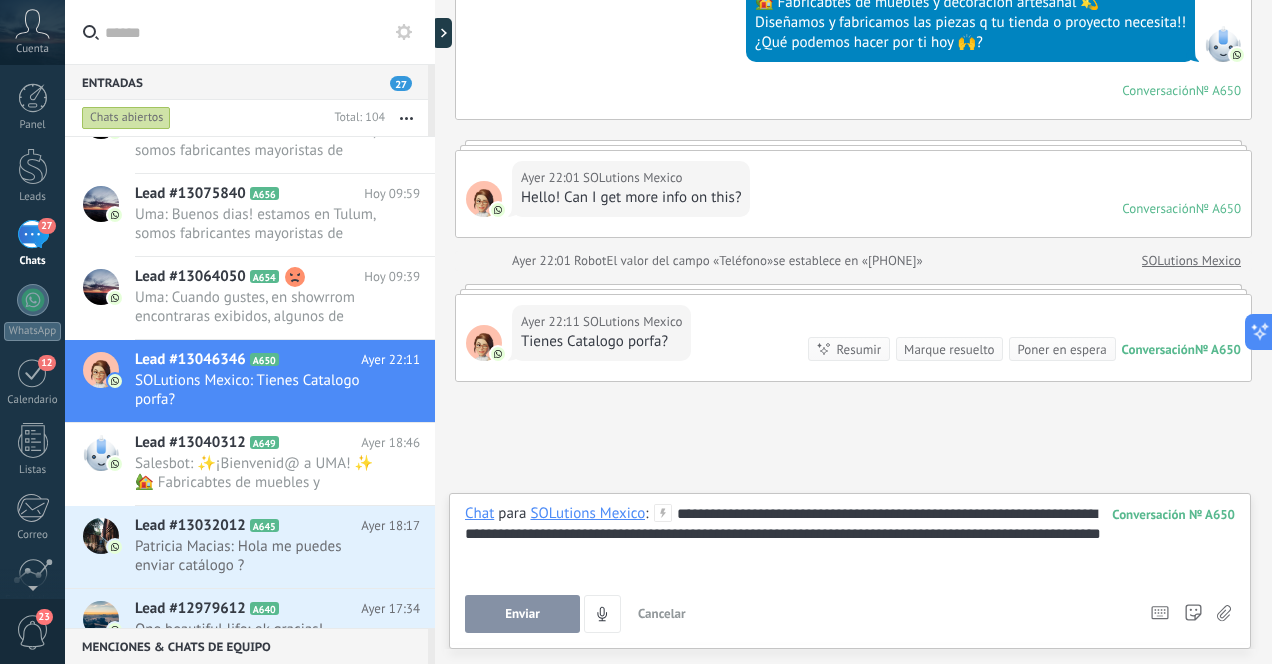 click on "Enviar" at bounding box center (522, 614) 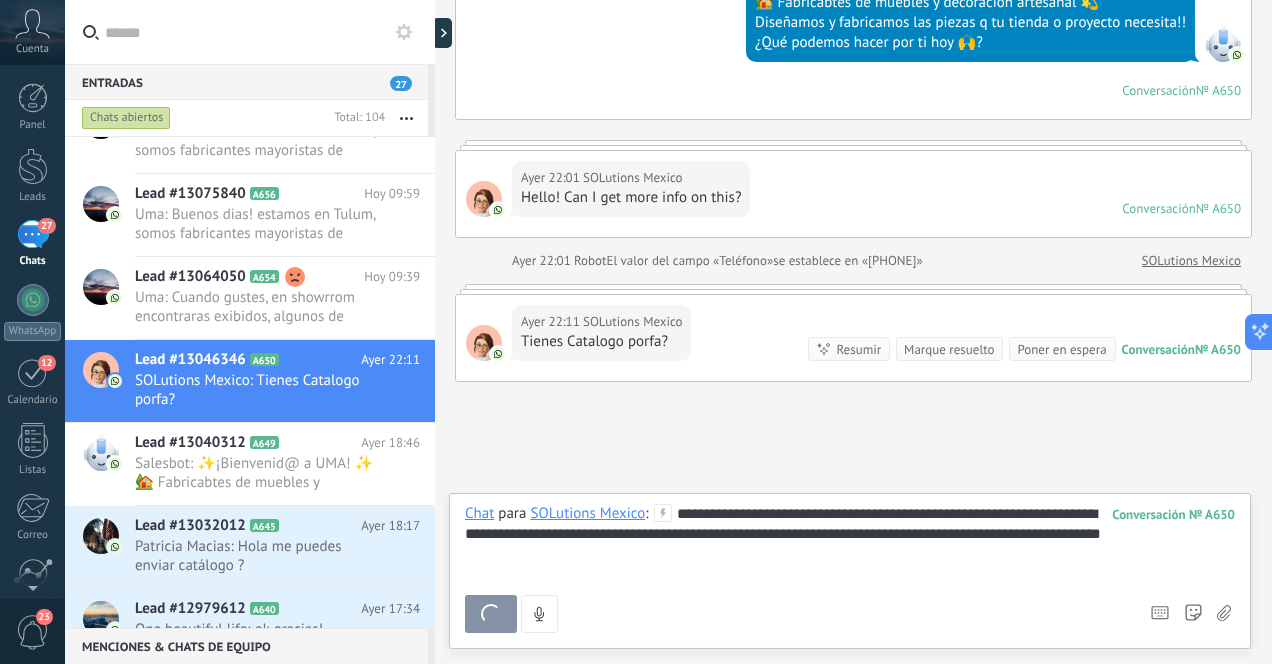 scroll, scrollTop: 513, scrollLeft: 0, axis: vertical 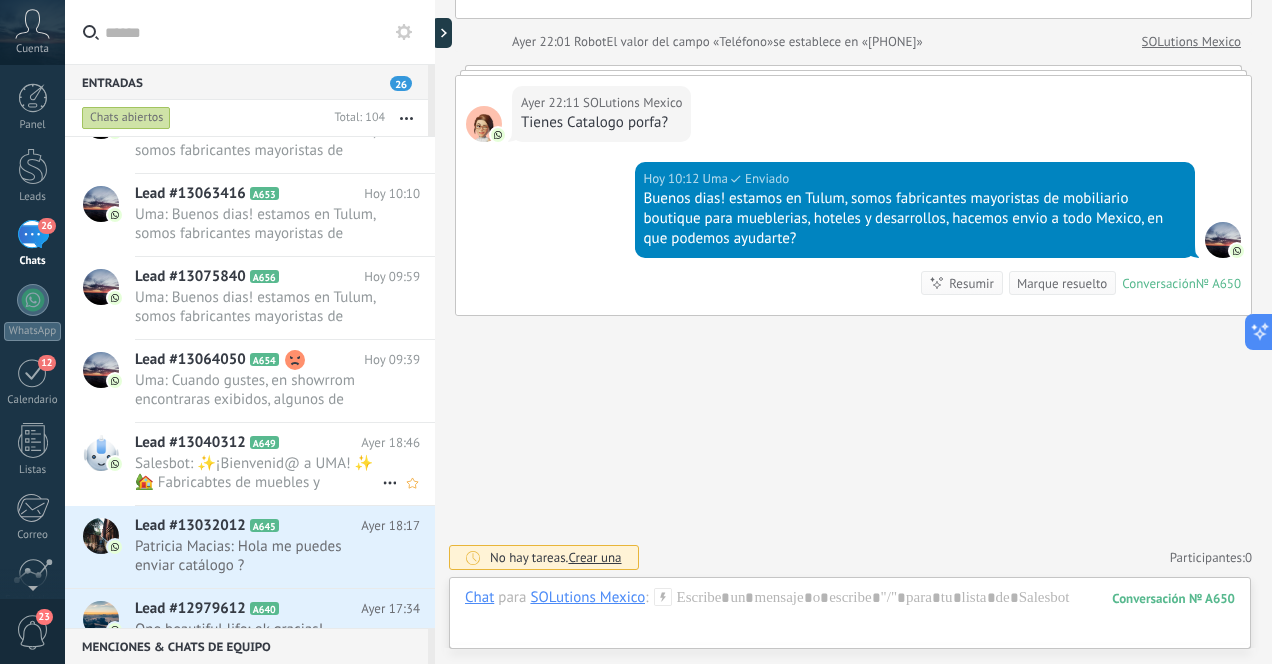 click on "Salesbot: ✨¡Bienvenid@ a UMA! ✨
🏡 Fabricabtes de muebles y decoración artesanal 💫
Diseñamos y fabricamos las piezas q t..." at bounding box center (258, 473) 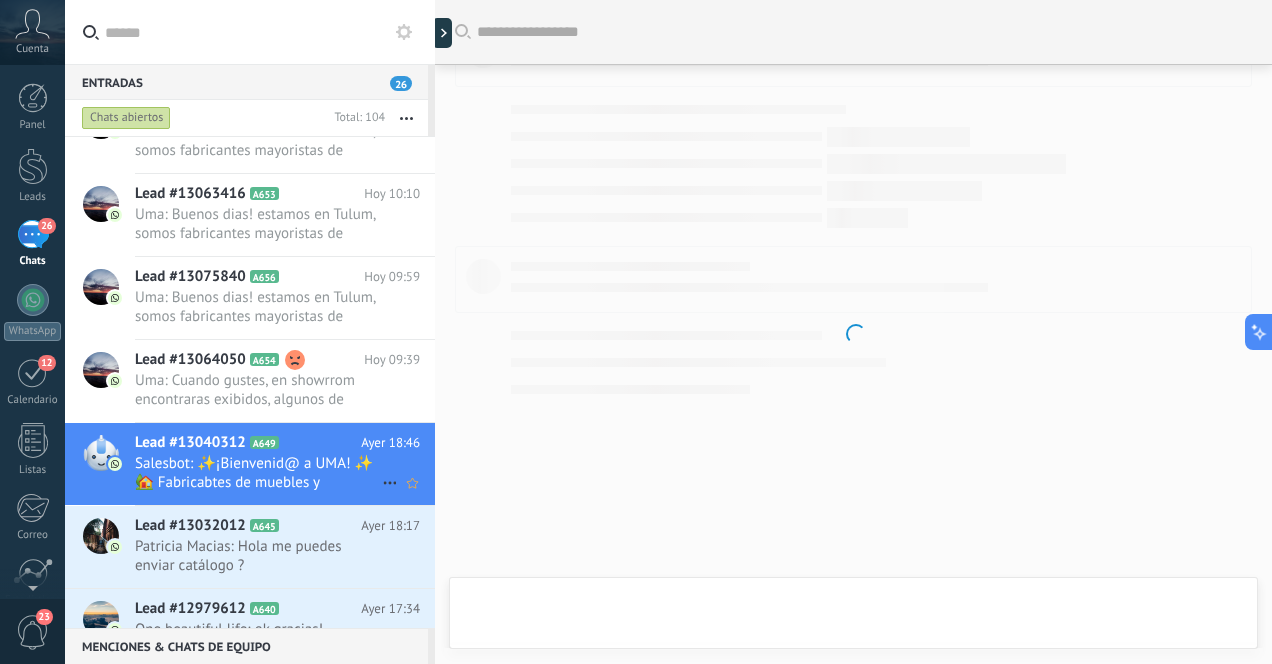 scroll, scrollTop: 146, scrollLeft: 0, axis: vertical 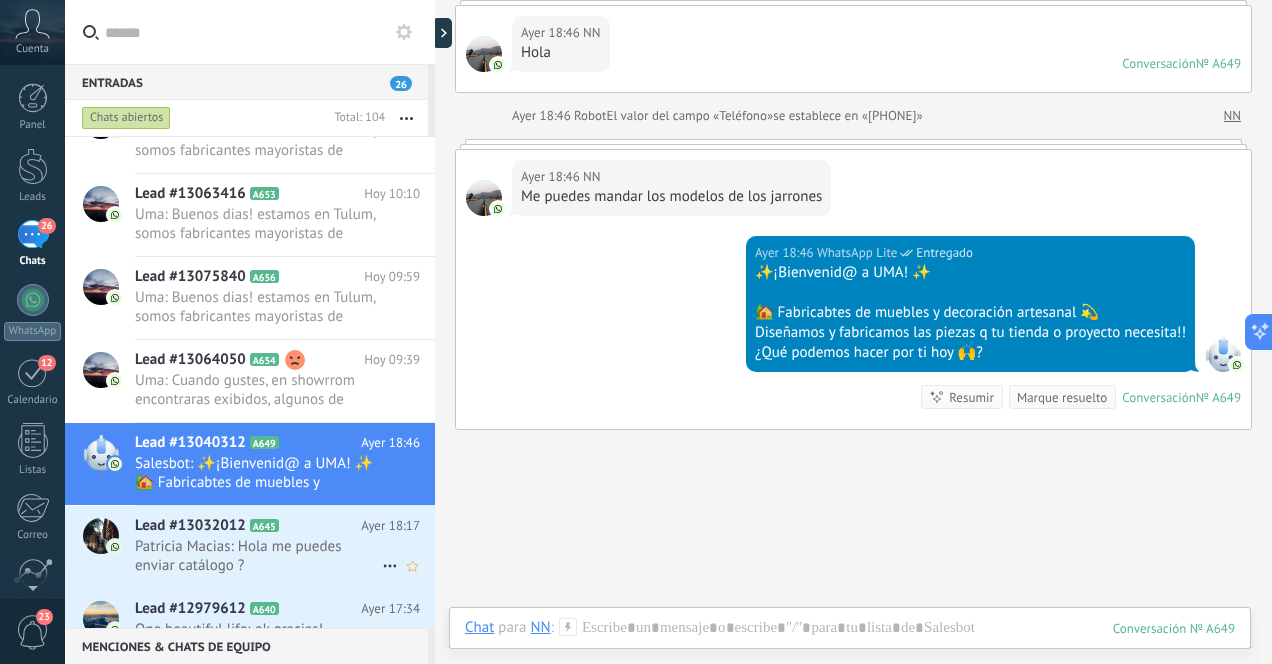 click on "Patricia Macias: Hola me puedes enviar catálogo ?" at bounding box center (258, 556) 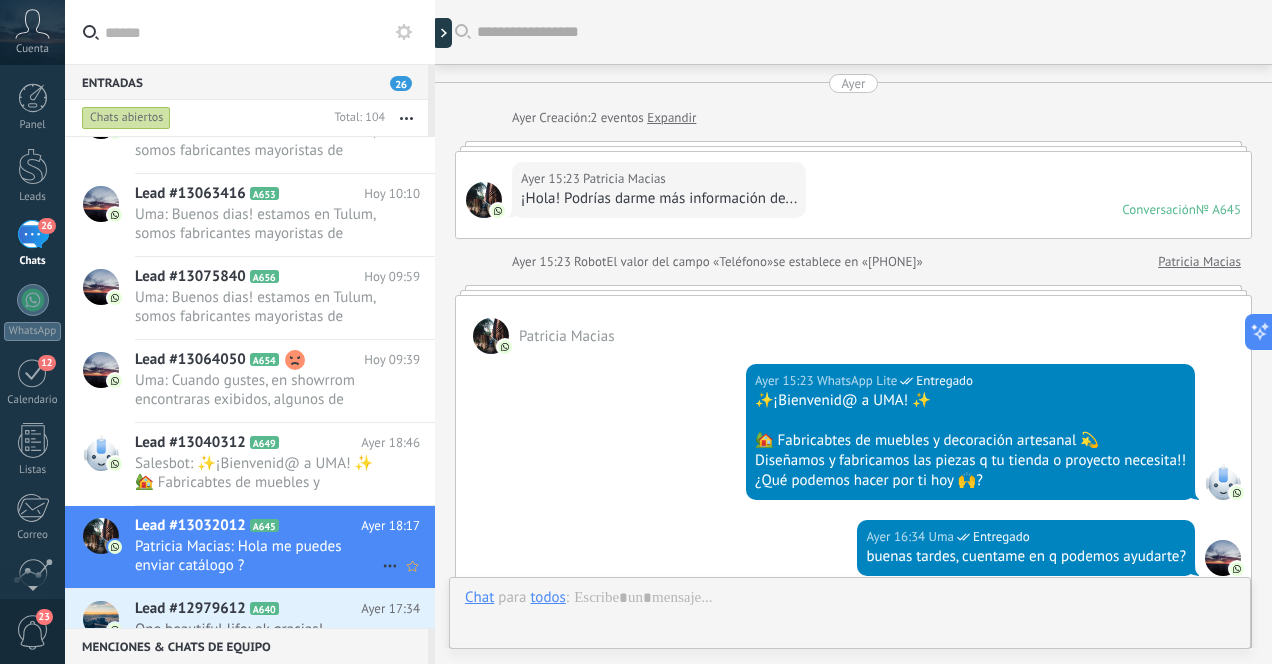 scroll, scrollTop: 357, scrollLeft: 0, axis: vertical 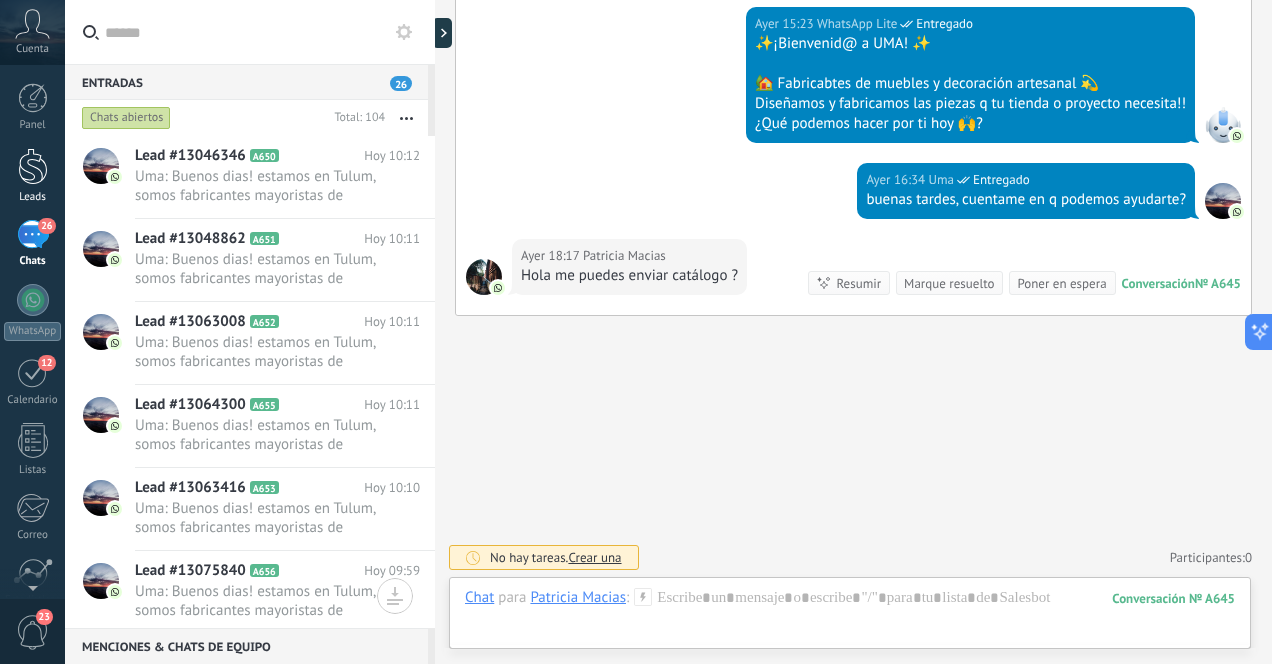 click at bounding box center [33, 166] 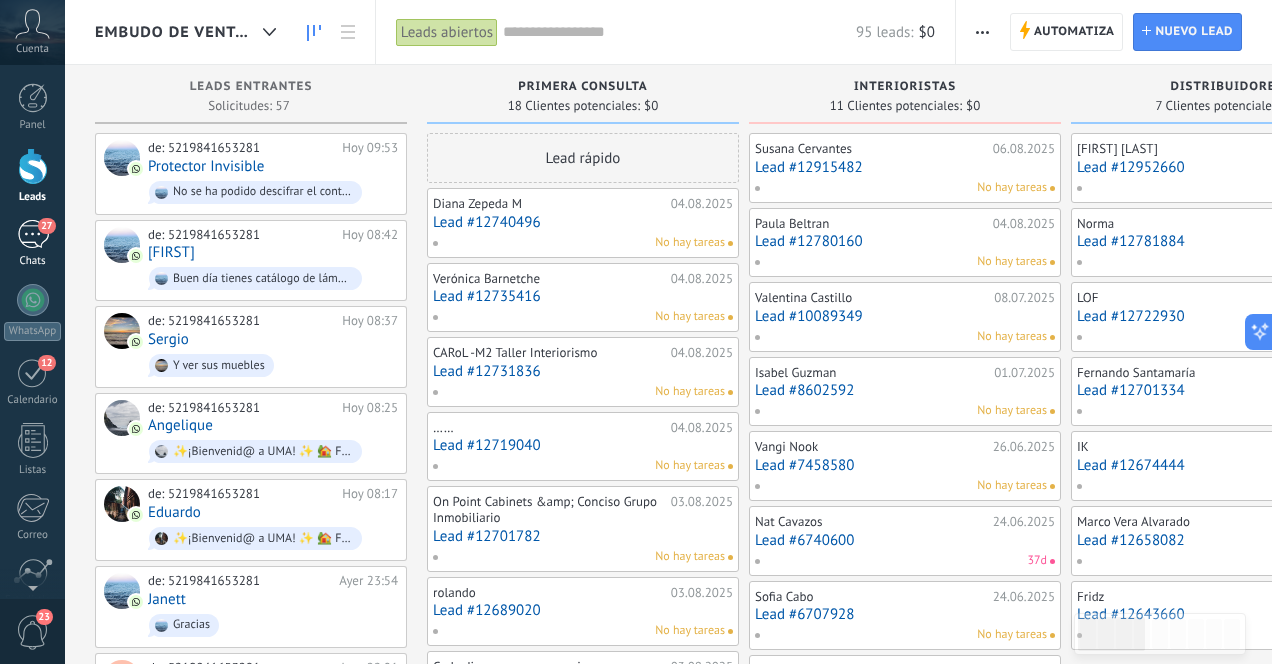 click on "27" at bounding box center [33, 234] 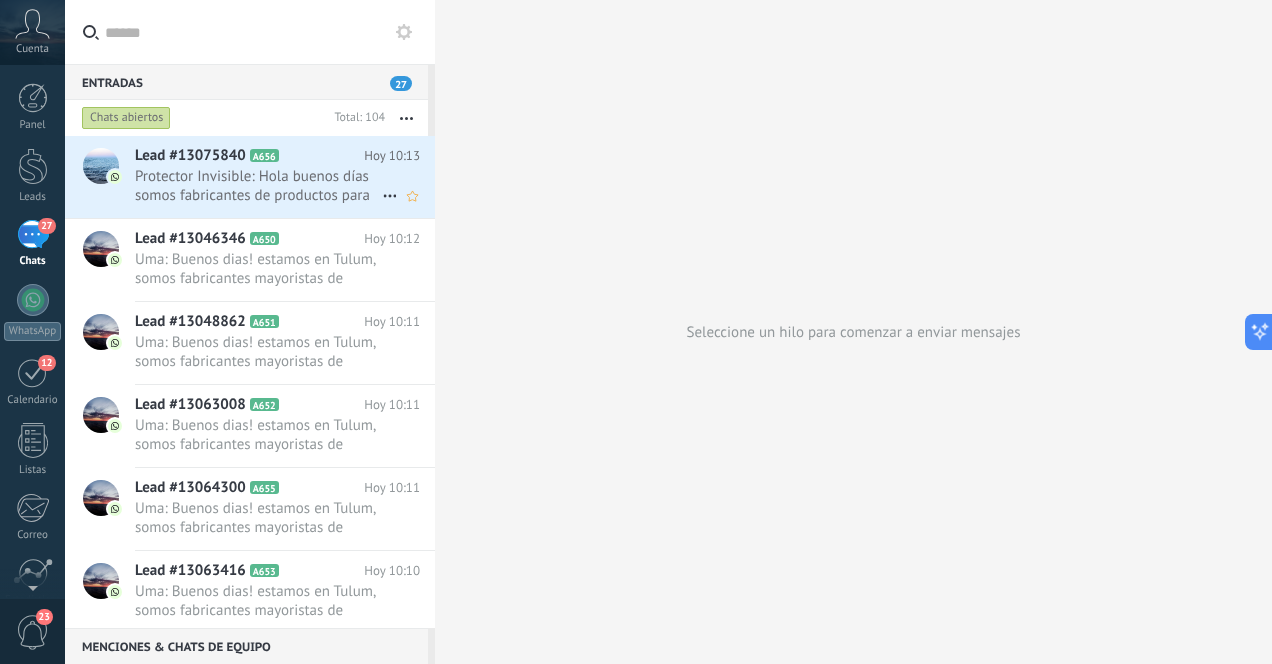 click on "Protector Invisible: Hola buenos días somos fabricantes de productos para fibras naturales q los hacen más resistentes a la intempe..." at bounding box center (258, 186) 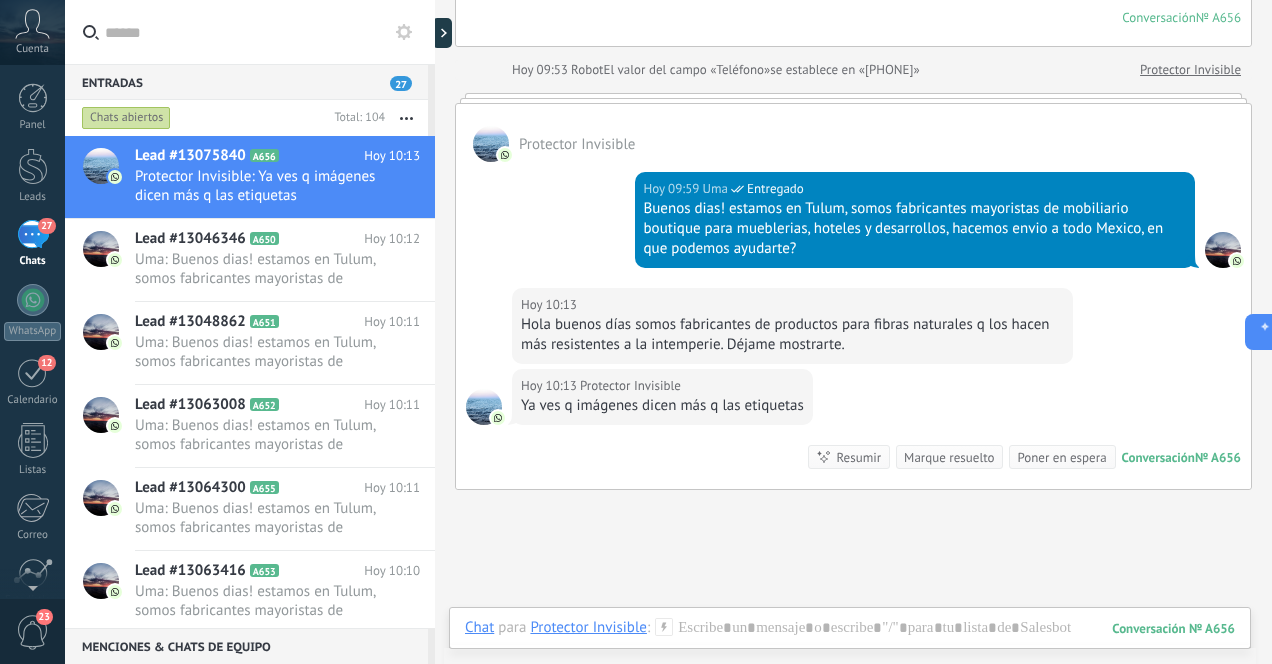 scroll, scrollTop: 410, scrollLeft: 0, axis: vertical 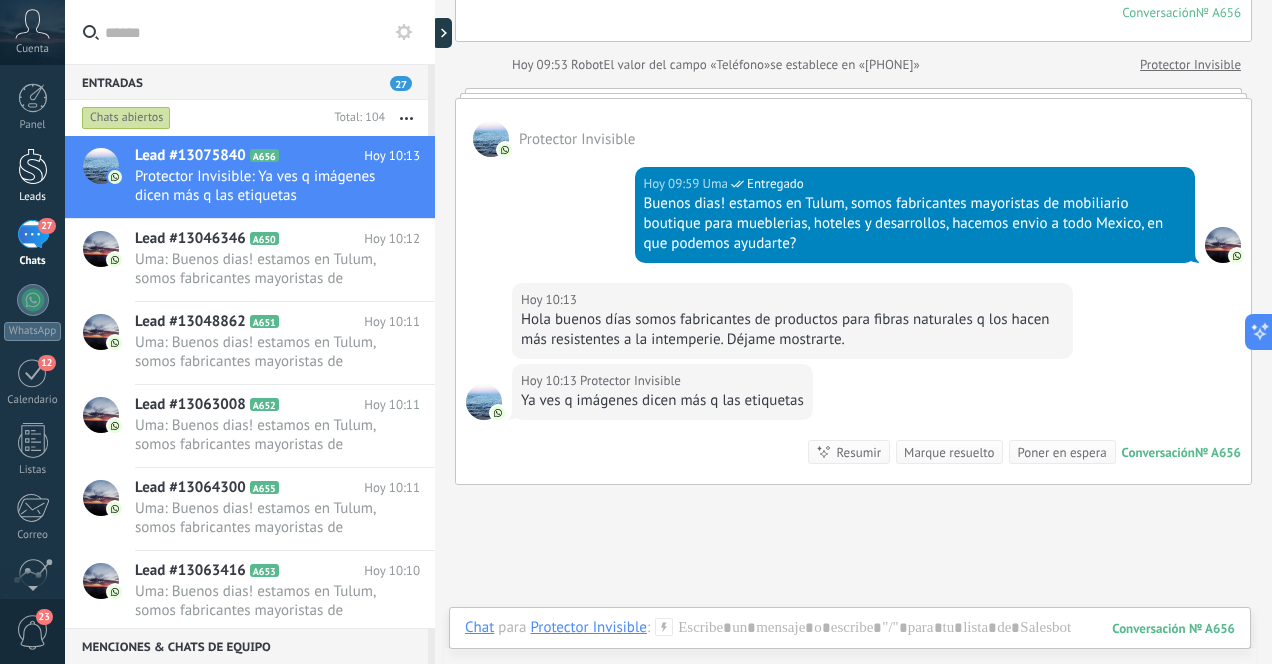 click at bounding box center (33, 166) 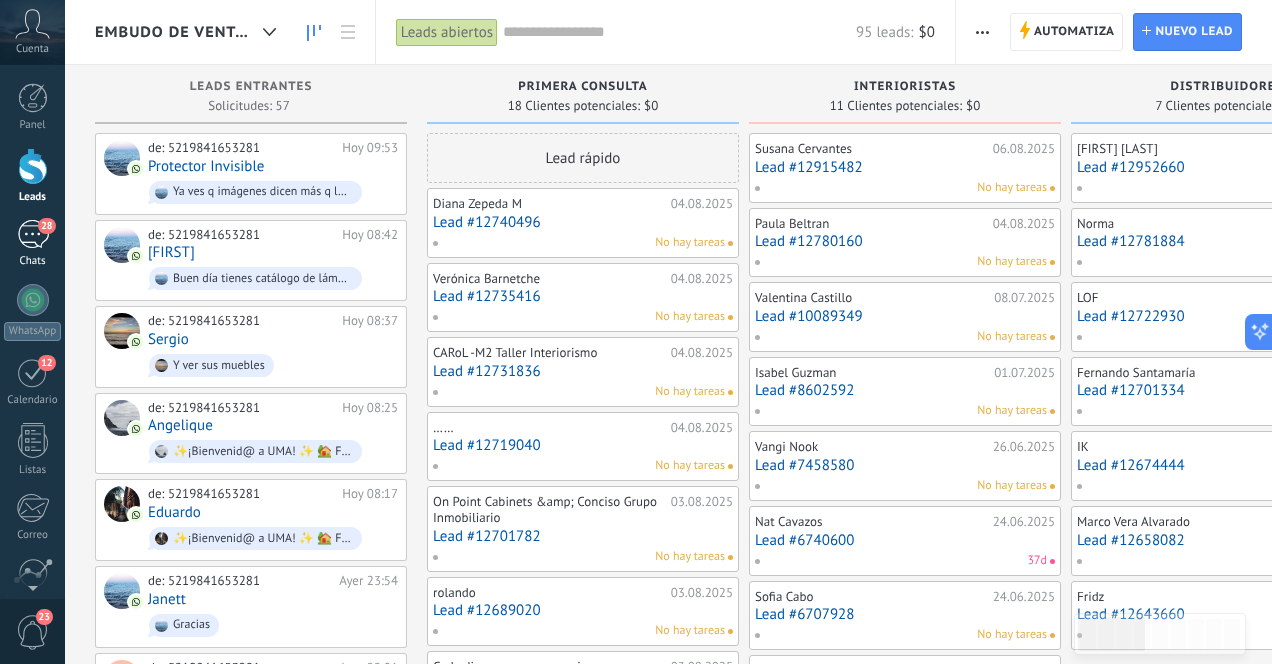 click on "28" at bounding box center [33, 234] 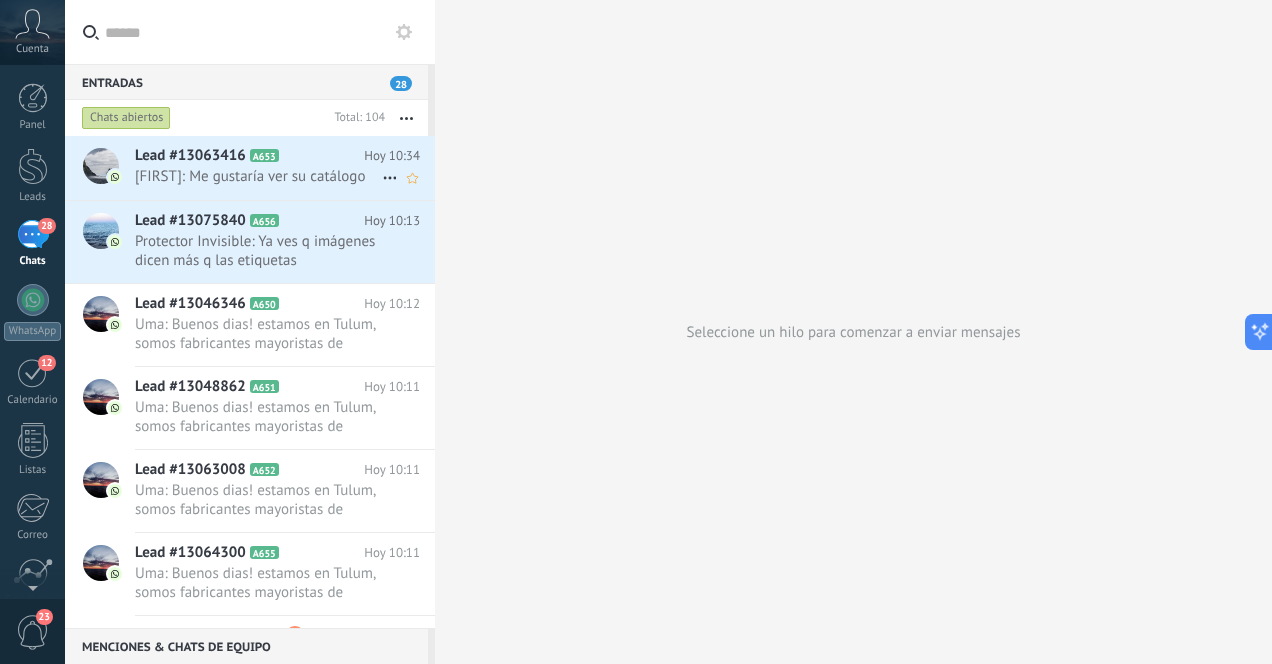 click on "[FIRST]: Me gustaría ver su catálogo" at bounding box center (258, 176) 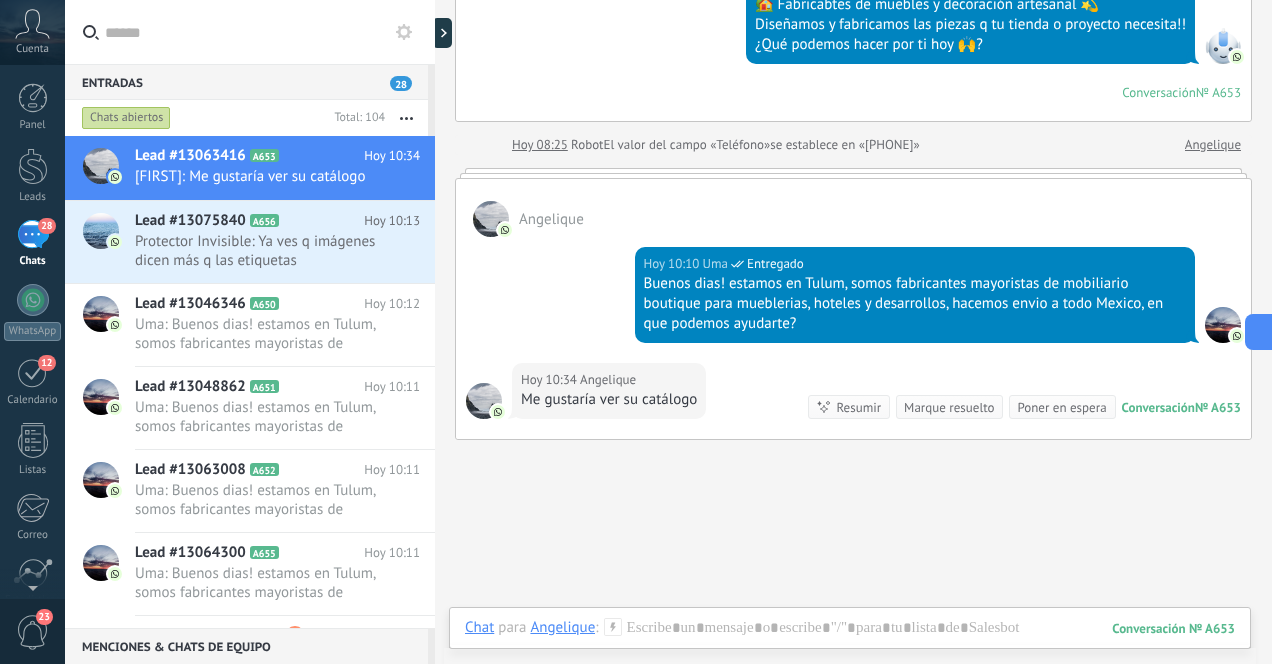scroll, scrollTop: 434, scrollLeft: 0, axis: vertical 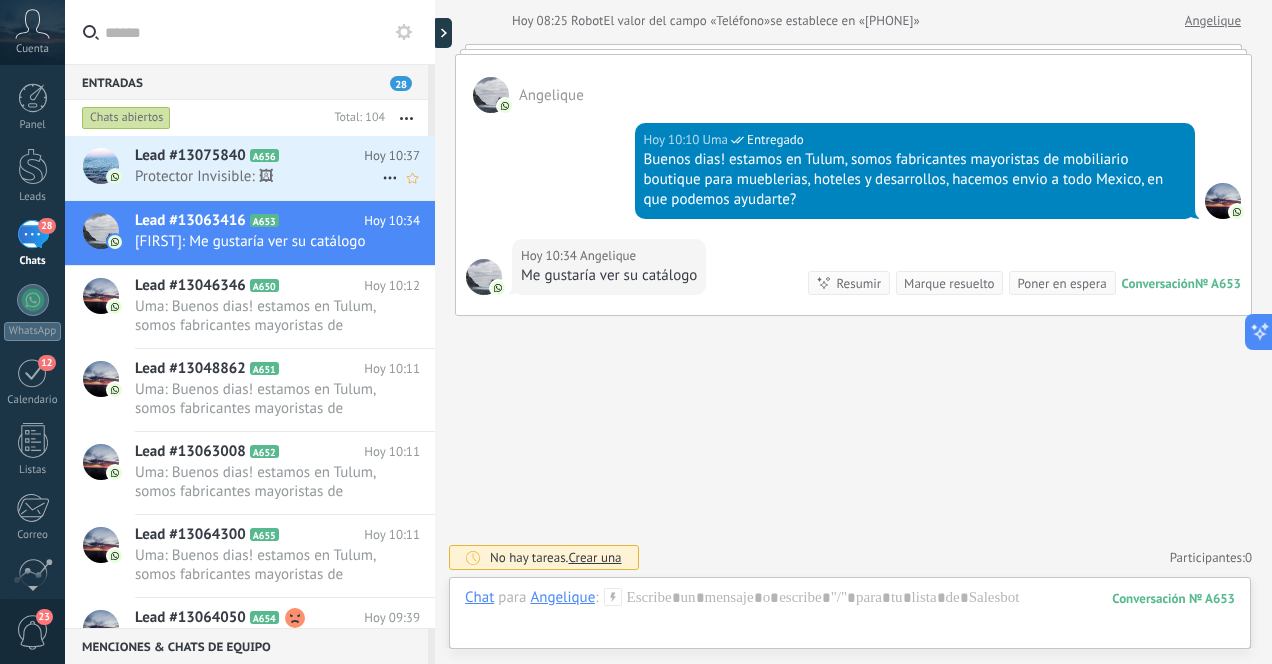 click on "Protector Invisible: 🖼" at bounding box center (258, 176) 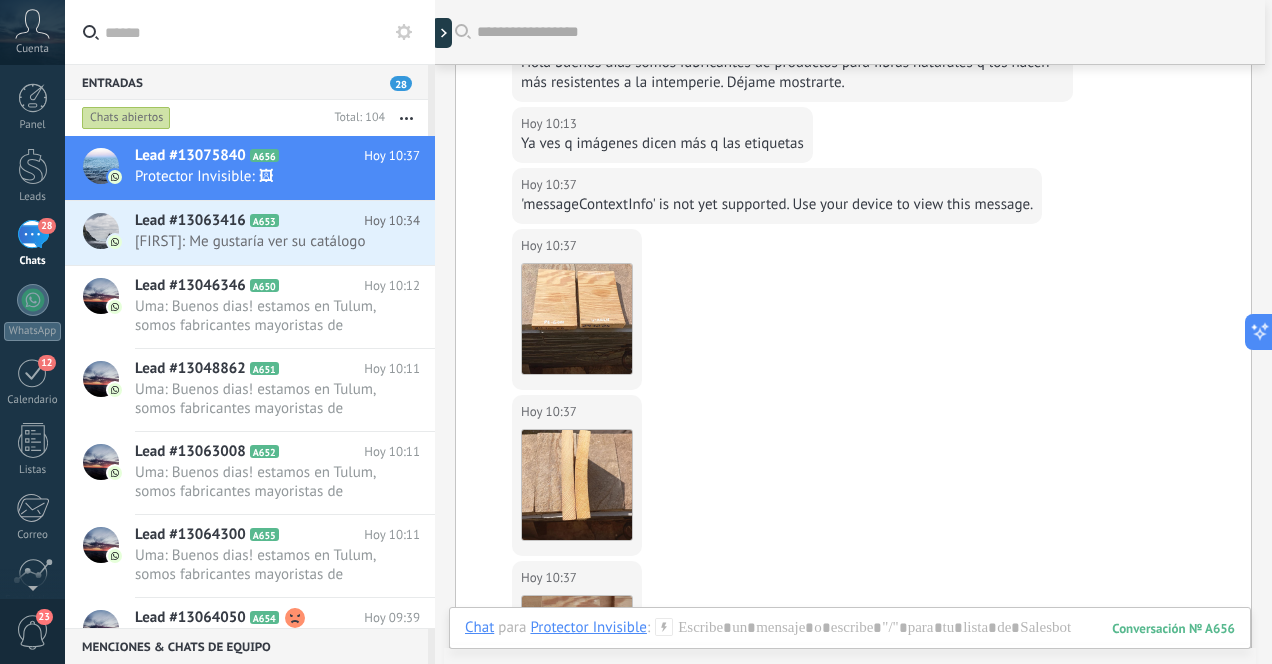 scroll, scrollTop: 673, scrollLeft: 0, axis: vertical 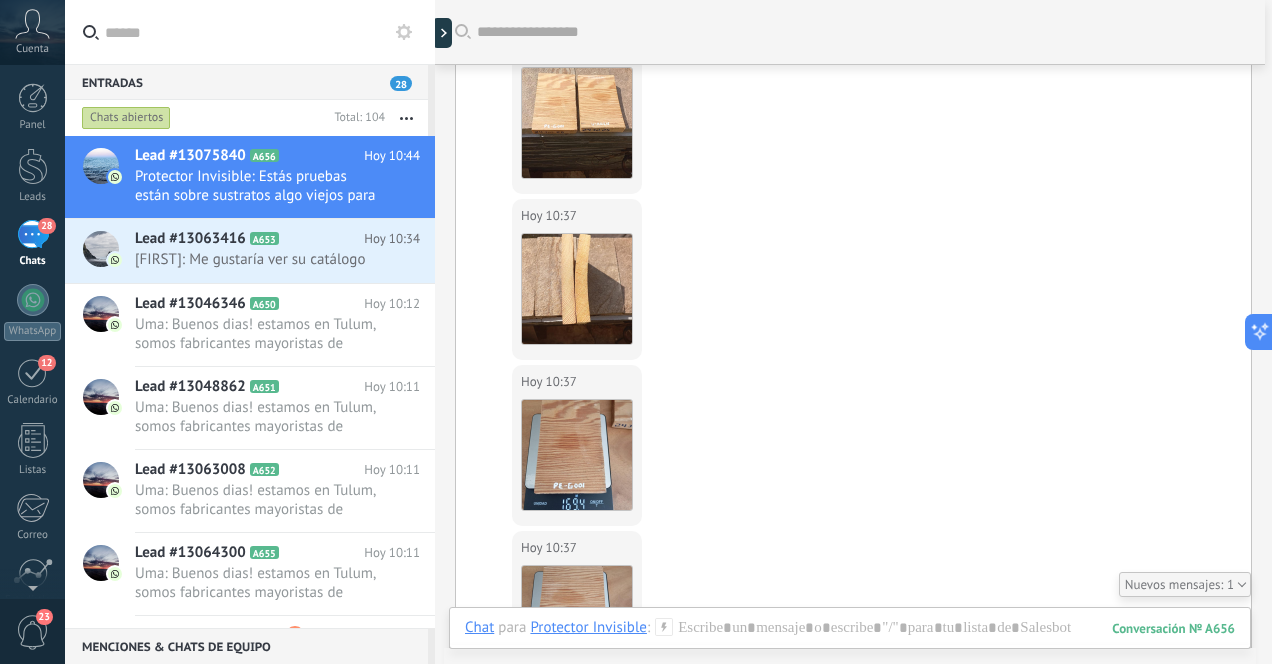 click on "28" at bounding box center [33, 234] 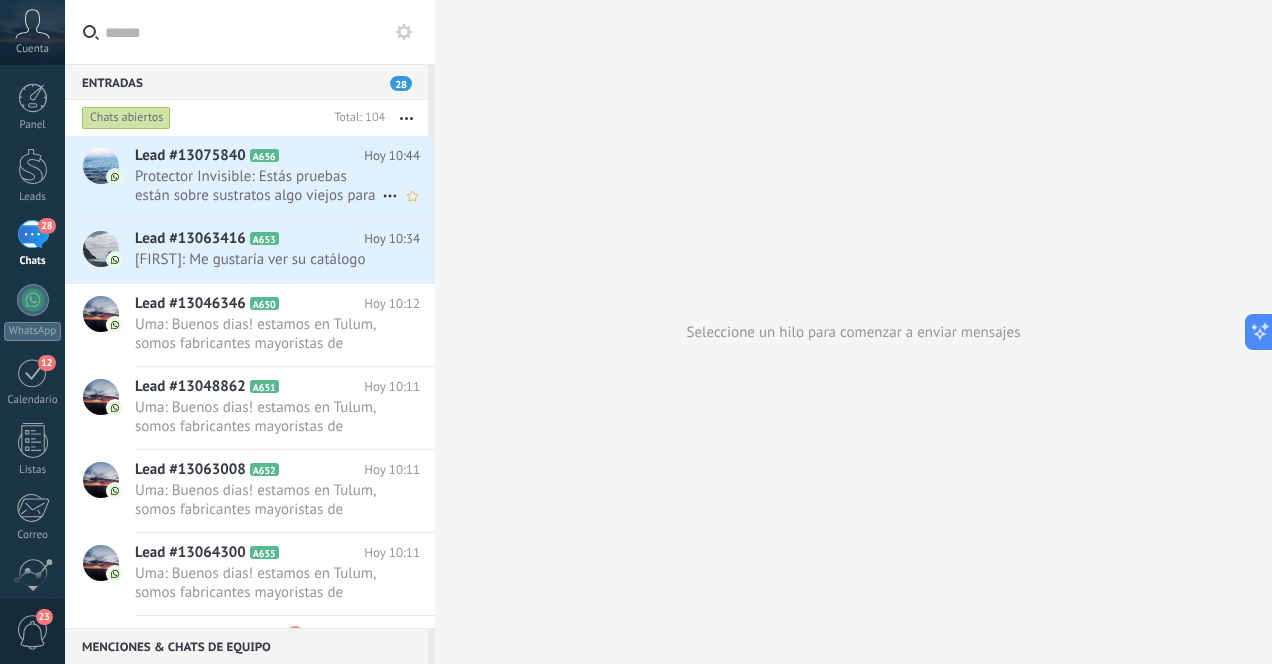 click on "Protector Invisible: Estás pruebas están sobre sustratos algo viejos para poder apreciar más como funciona el producto. Ventajas: hidrófugo, rechaza el agua líquida pero permite el paso en forma de vapor del agua en el aire, no altera el color de la madera, evita el daño prematuro de los sustratos y acepta cualquier acabado, barniz alquidico, poliuretano, aceite." at bounding box center (258, 186) 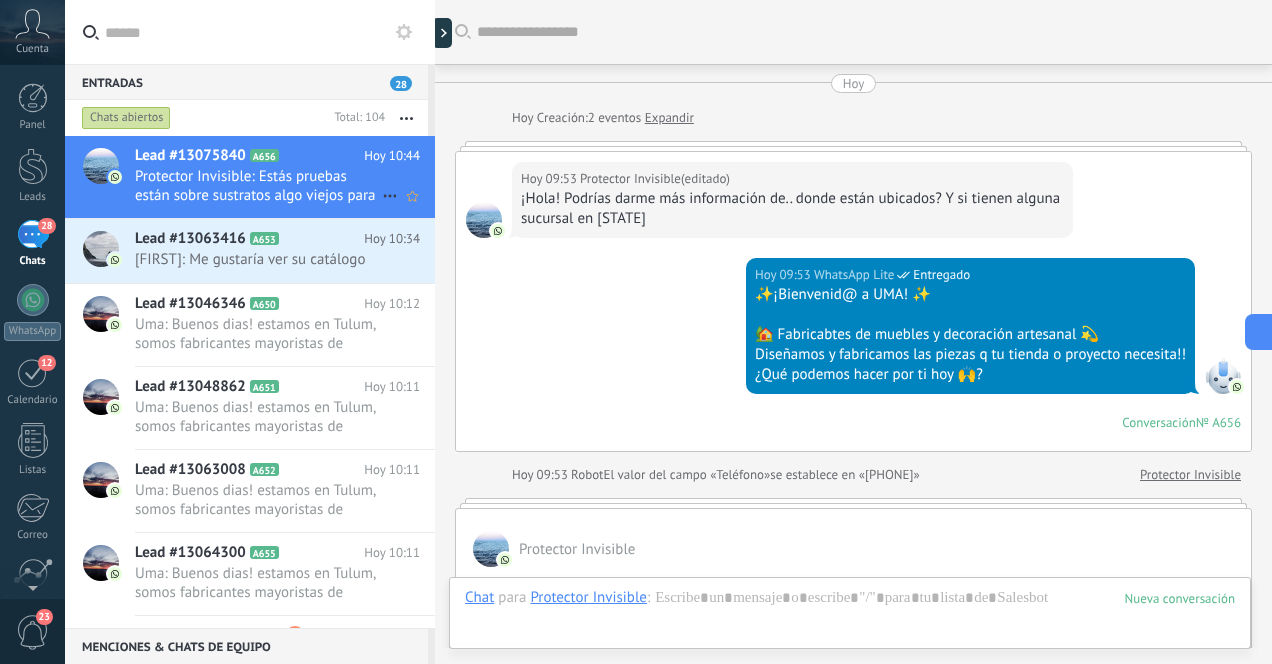 scroll, scrollTop: 1611, scrollLeft: 0, axis: vertical 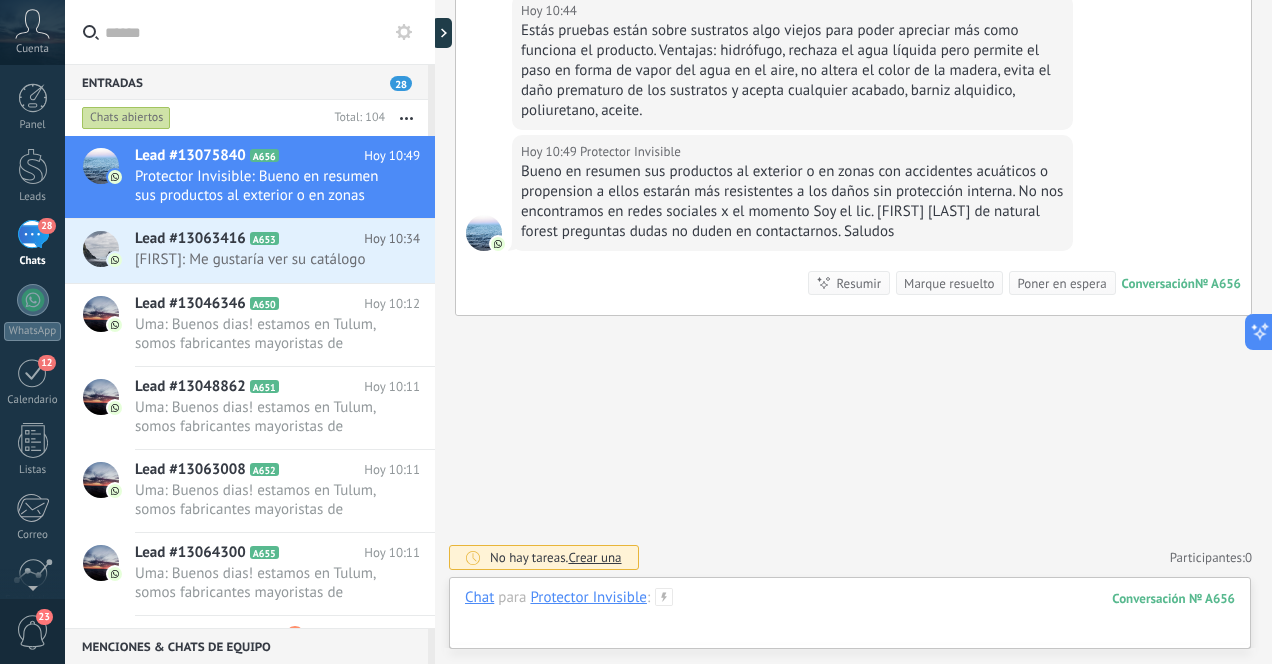 click at bounding box center [850, 618] 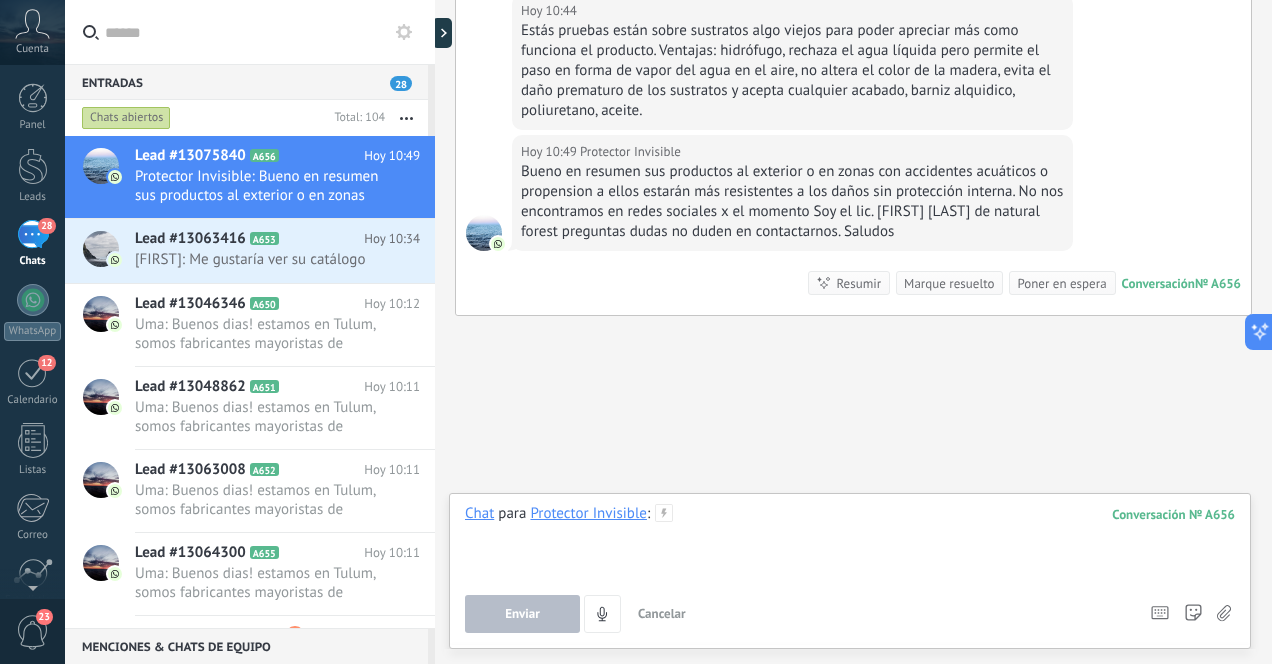 type 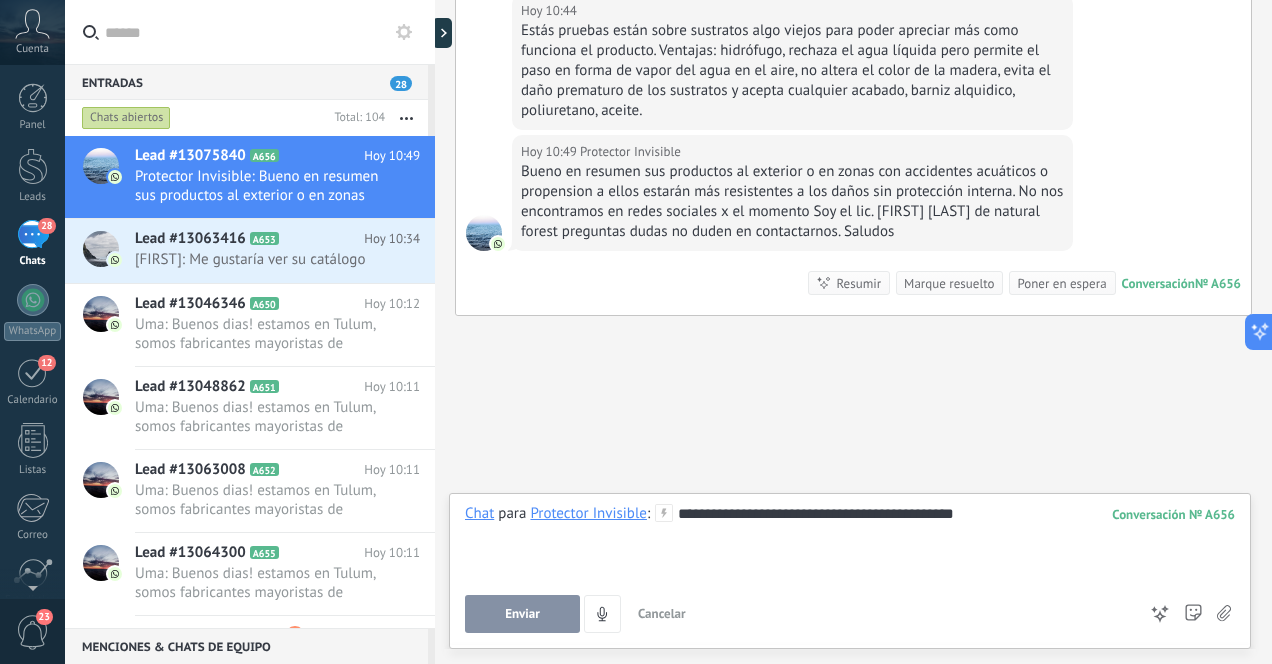 click on "Enviar" at bounding box center (522, 614) 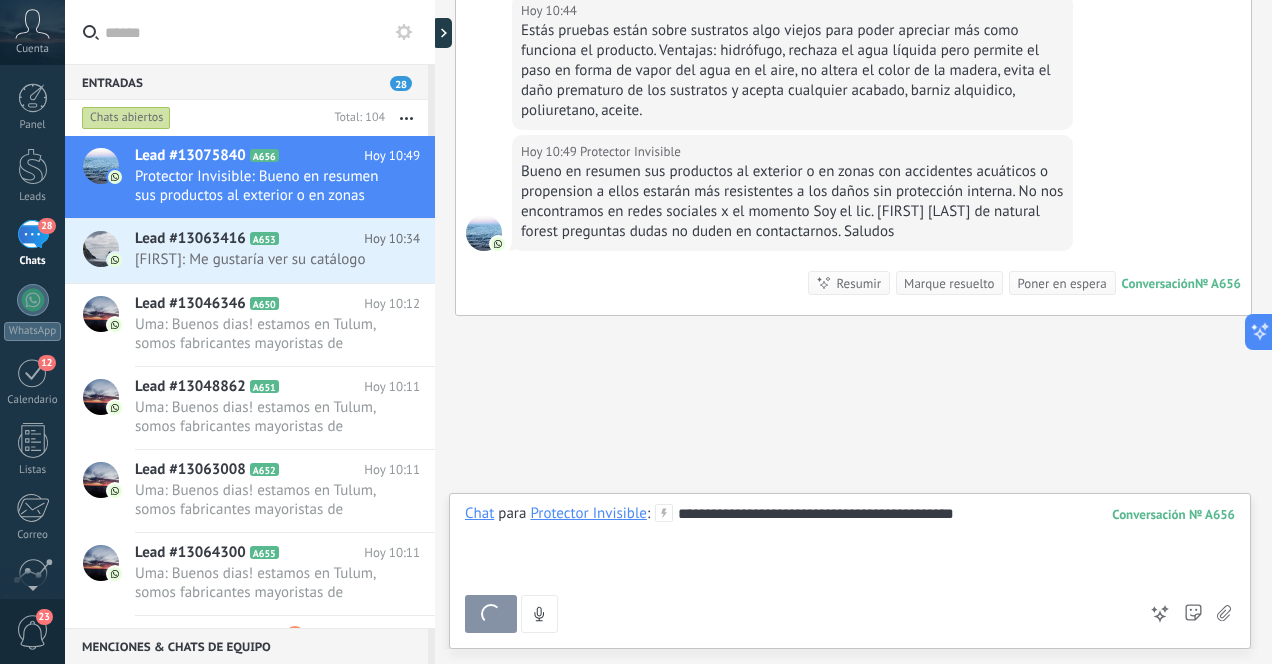 scroll, scrollTop: 1801, scrollLeft: 0, axis: vertical 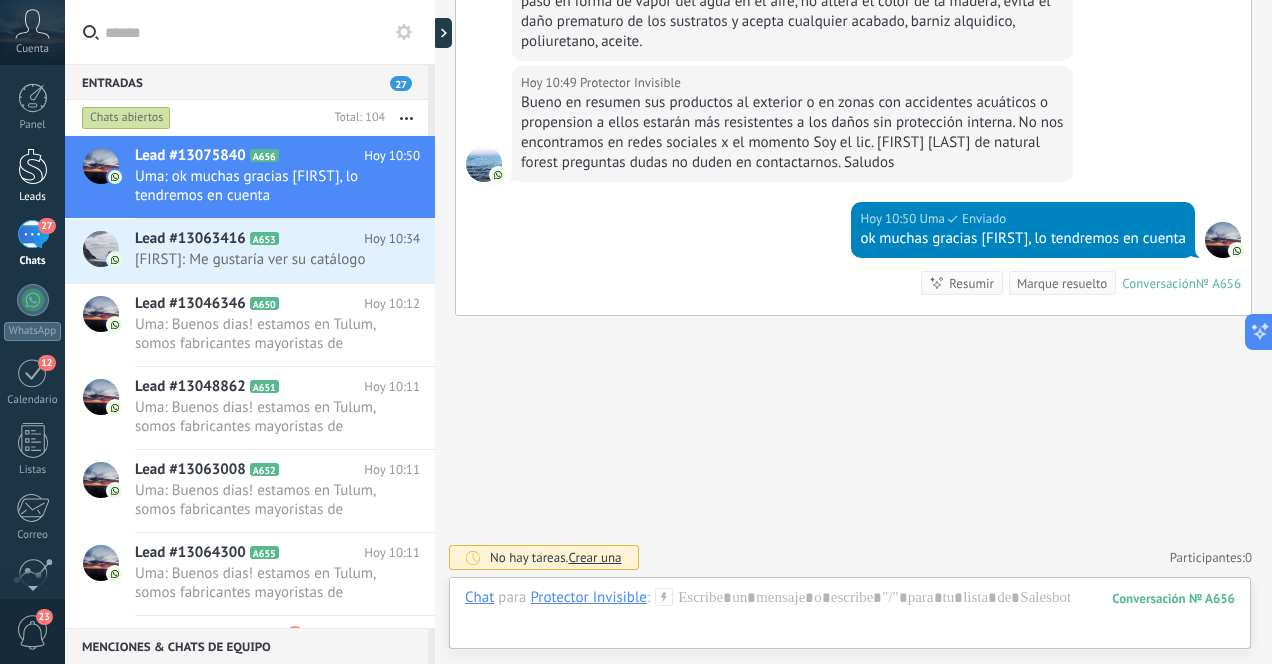 click at bounding box center (33, 166) 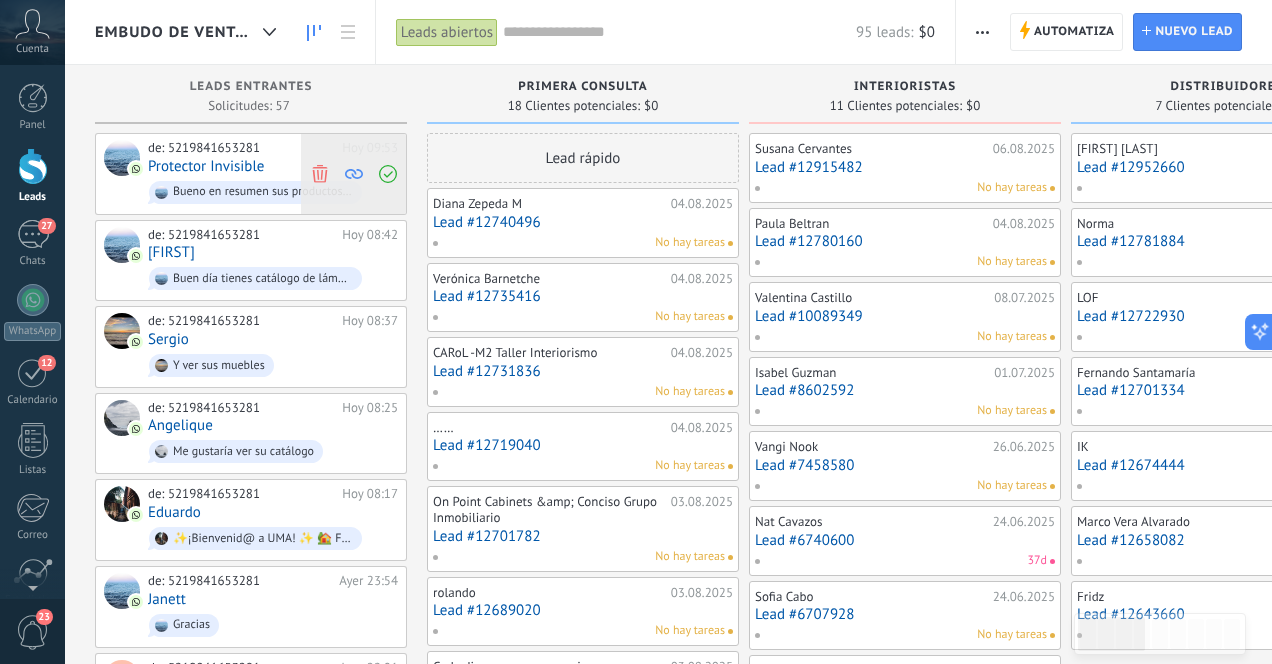 click 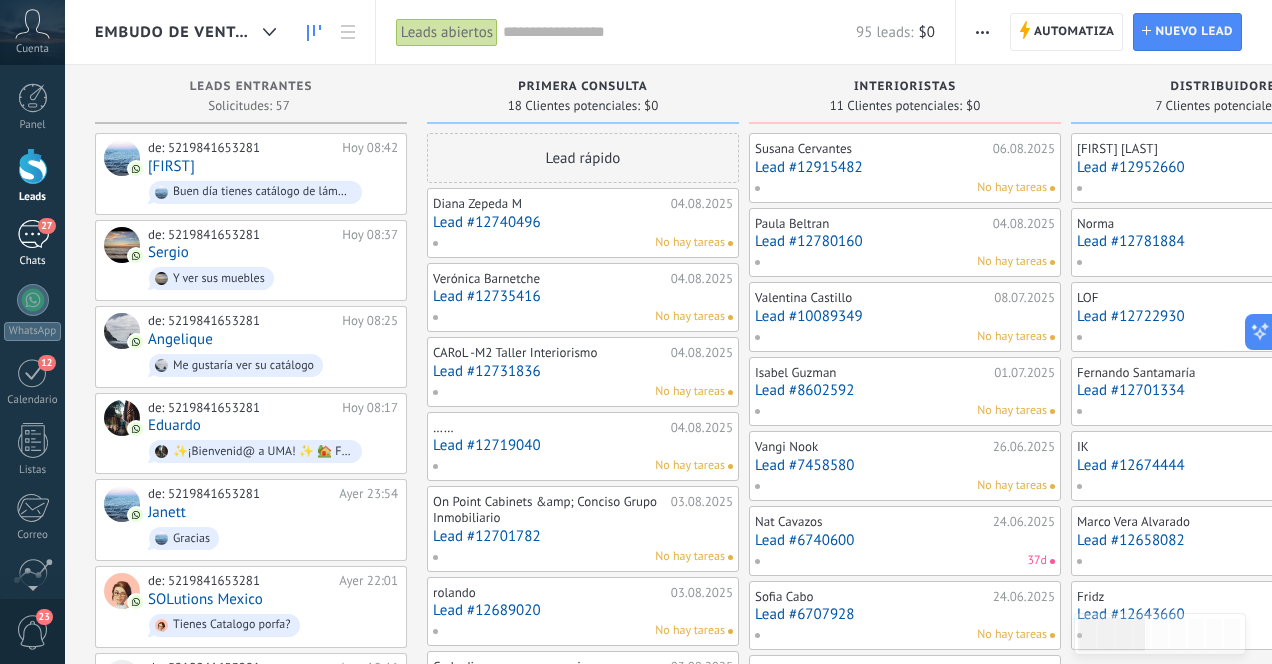 click on "27" at bounding box center (33, 234) 